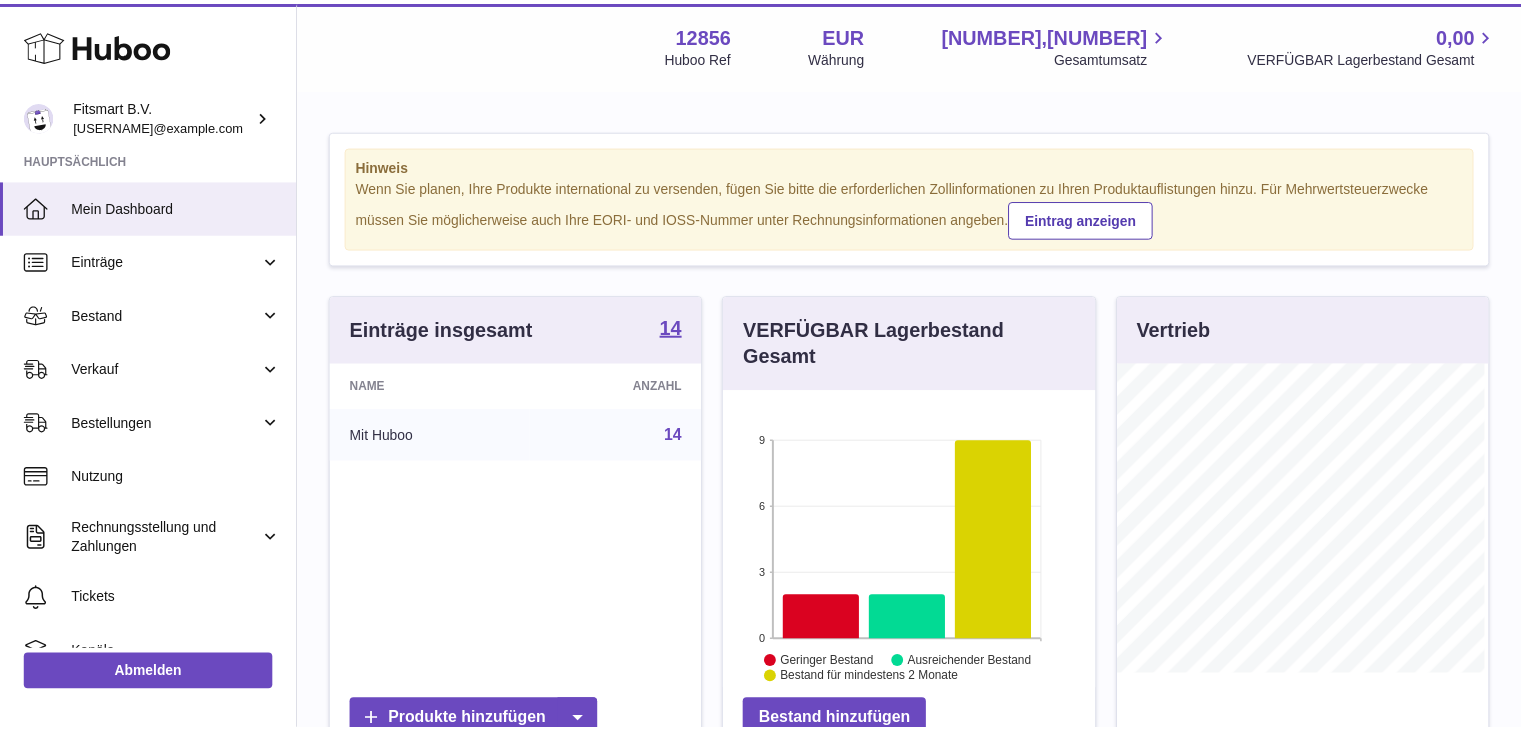scroll, scrollTop: 0, scrollLeft: 0, axis: both 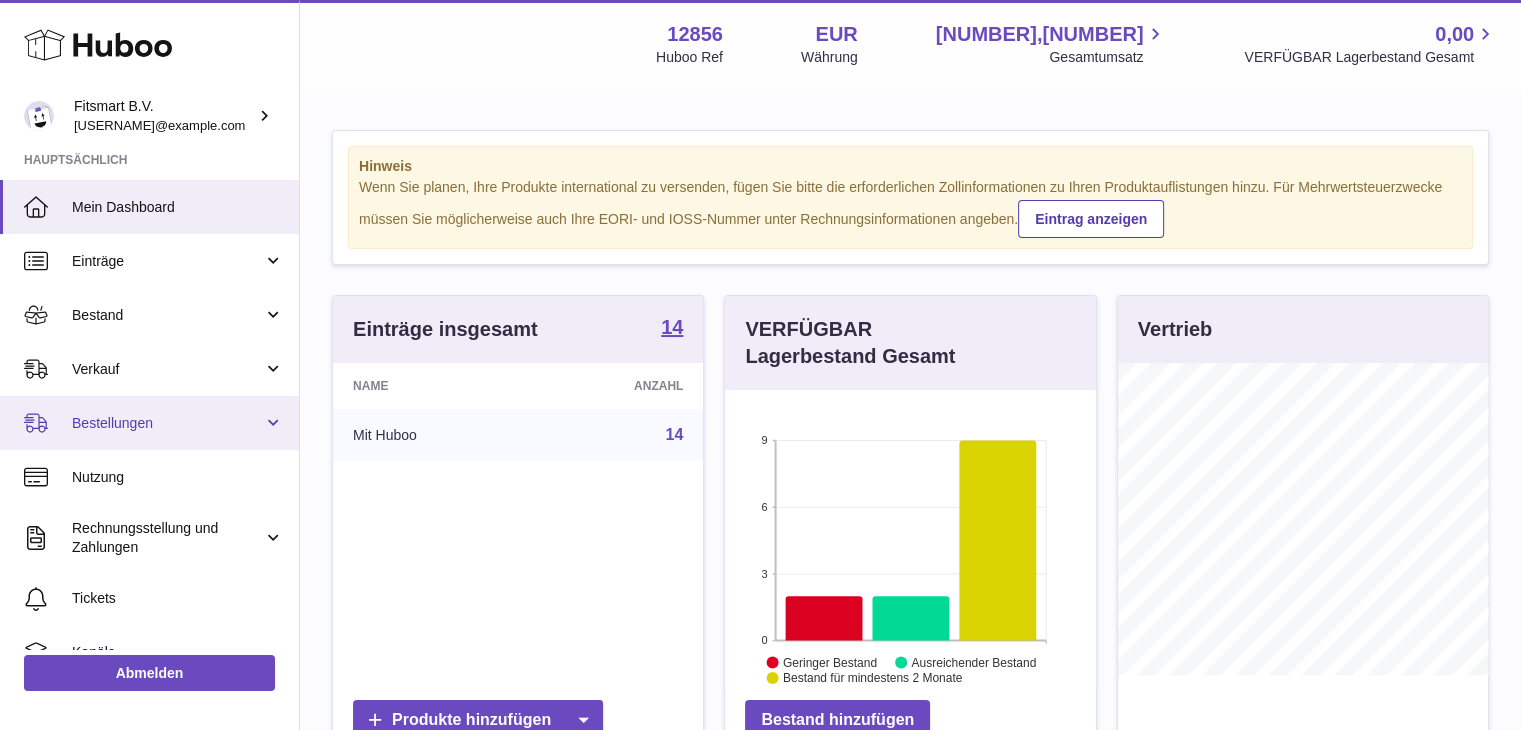 click on "Bestellungen" at bounding box center (167, 423) 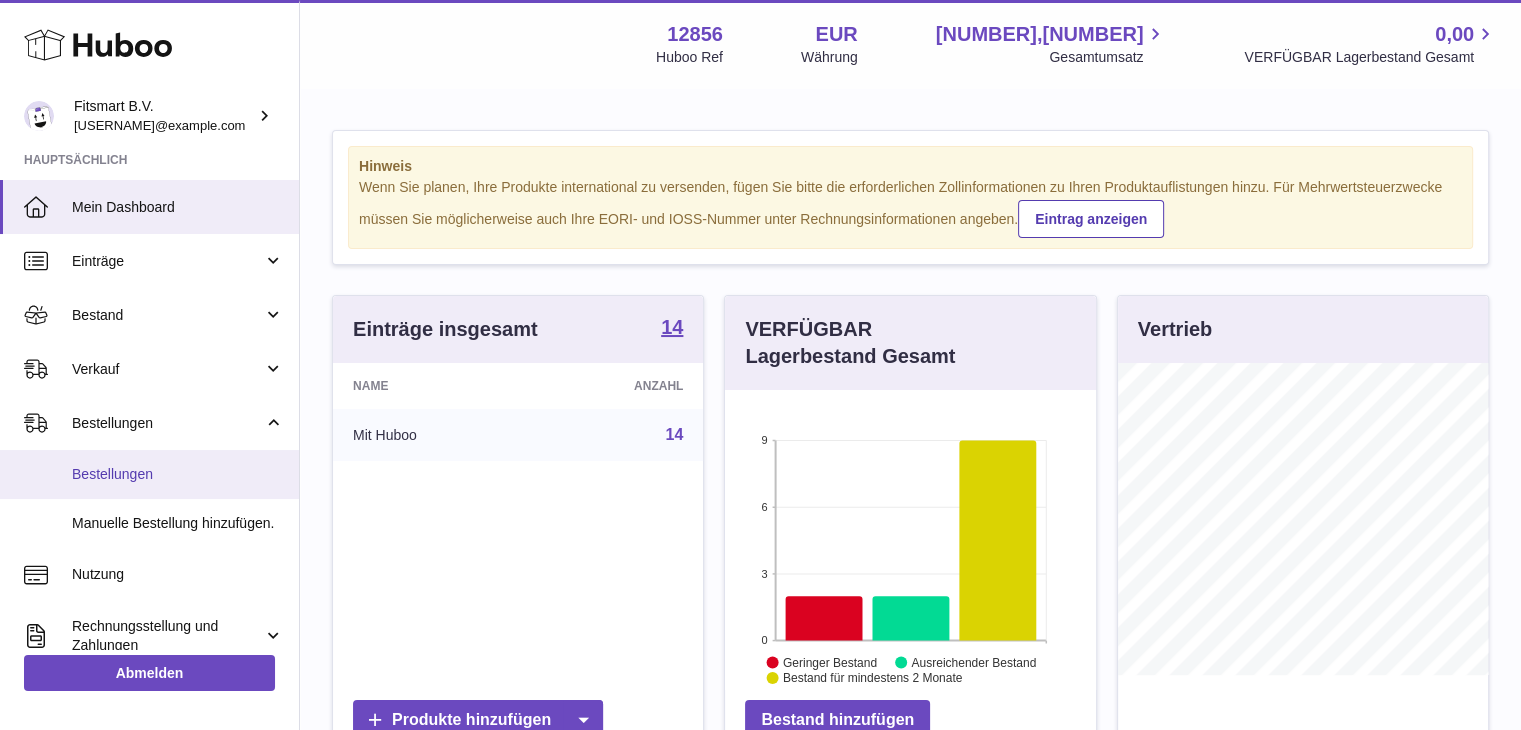 click on "Bestellungen" at bounding box center [178, 474] 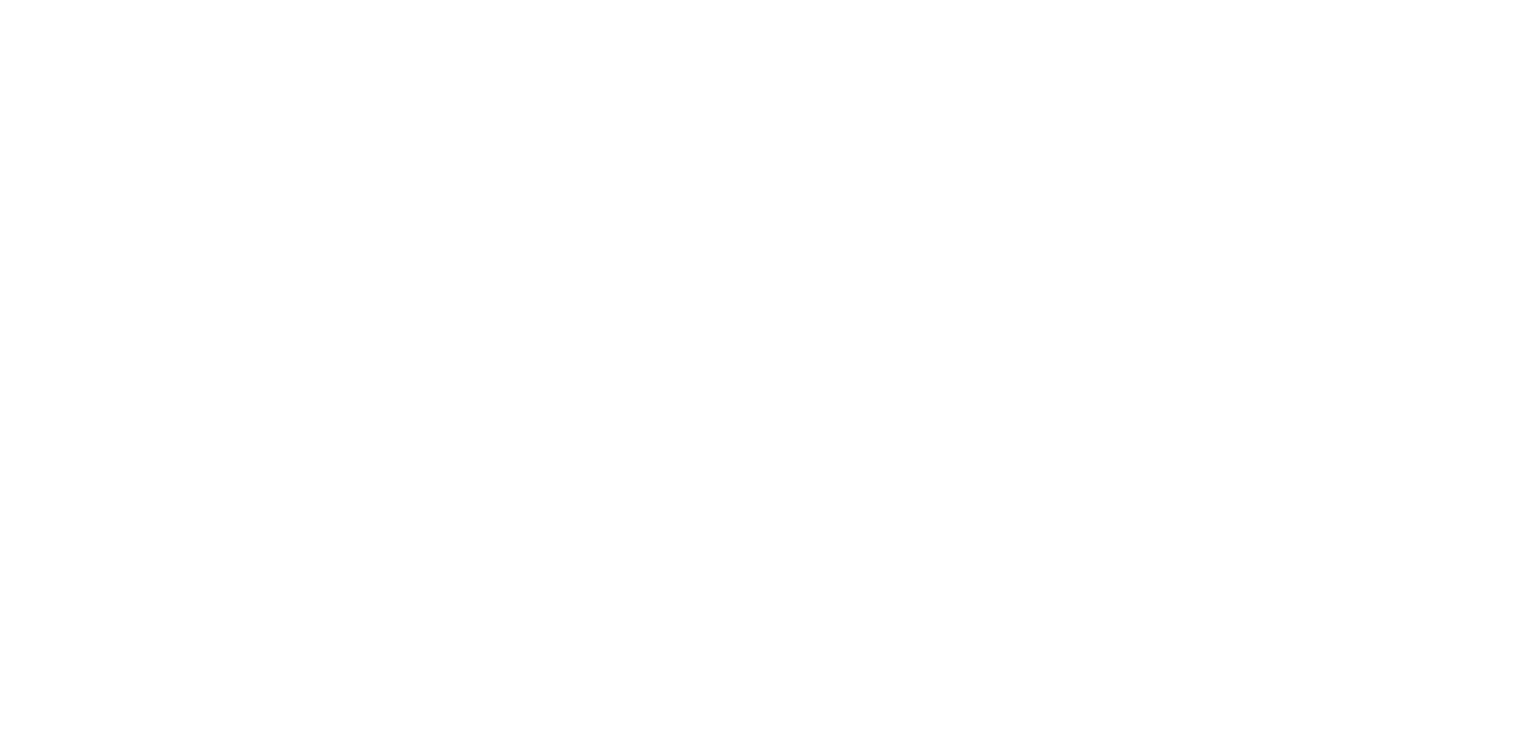 scroll, scrollTop: 0, scrollLeft: 0, axis: both 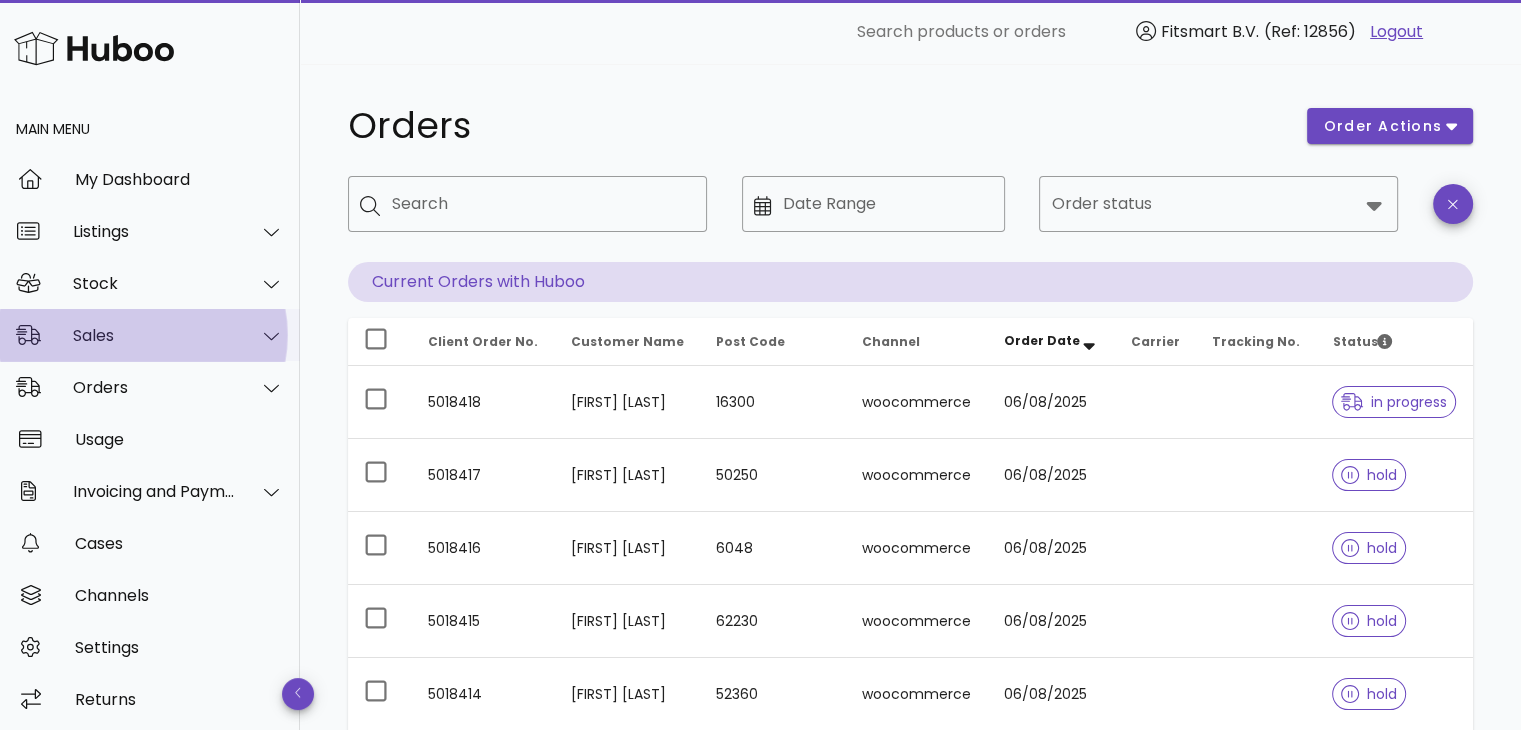 click on "Sales" at bounding box center (154, 335) 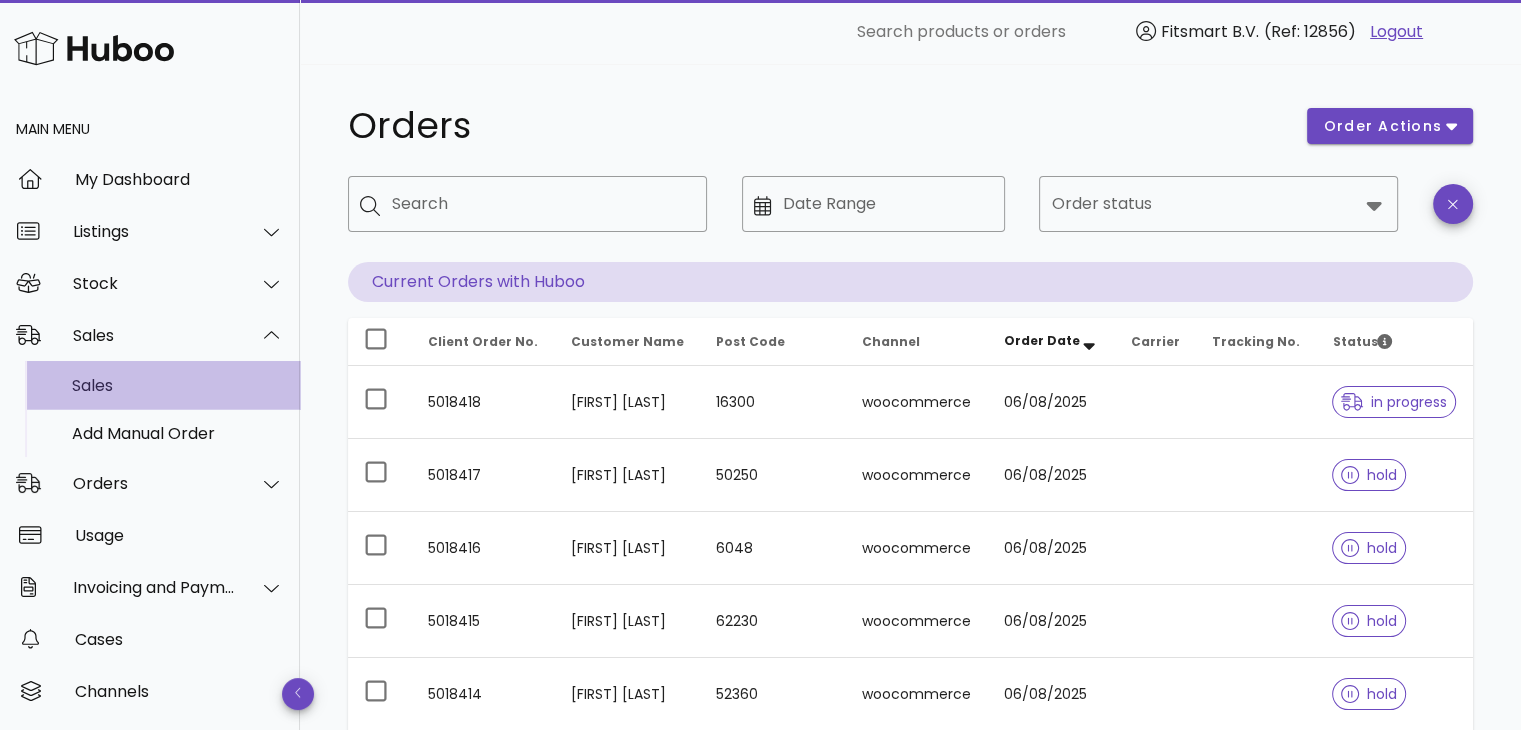 click on "Sales" at bounding box center [178, 385] 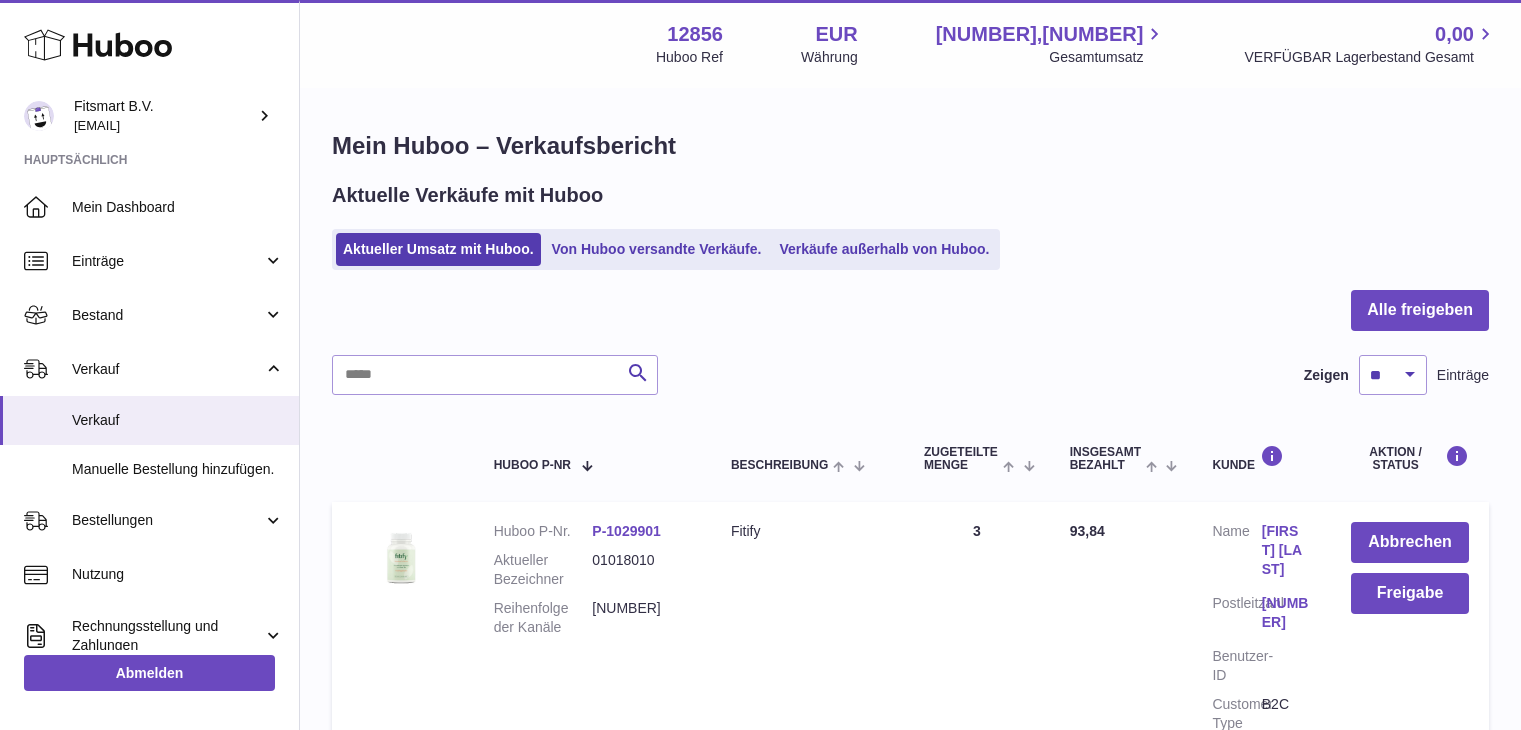 scroll, scrollTop: 0, scrollLeft: 0, axis: both 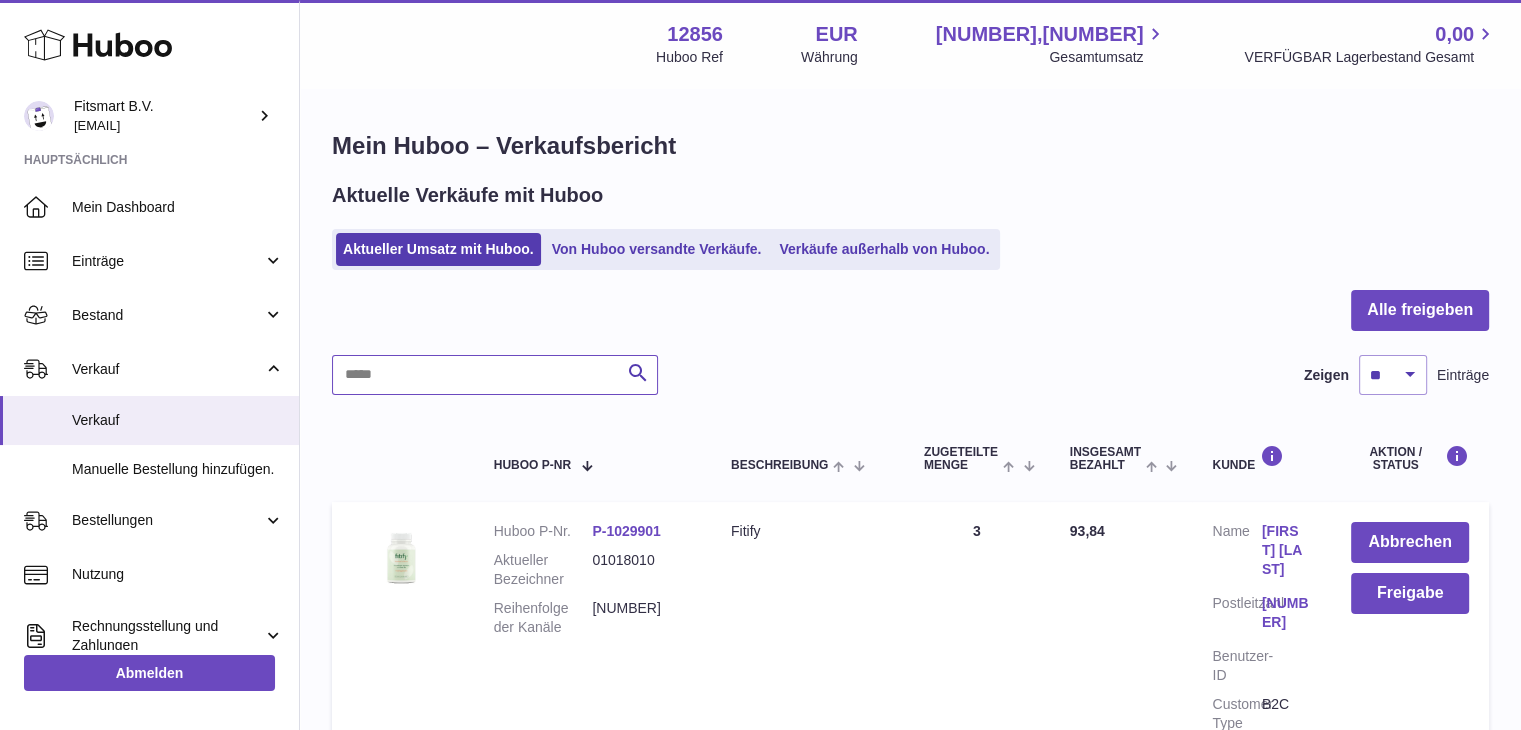 click at bounding box center (495, 375) 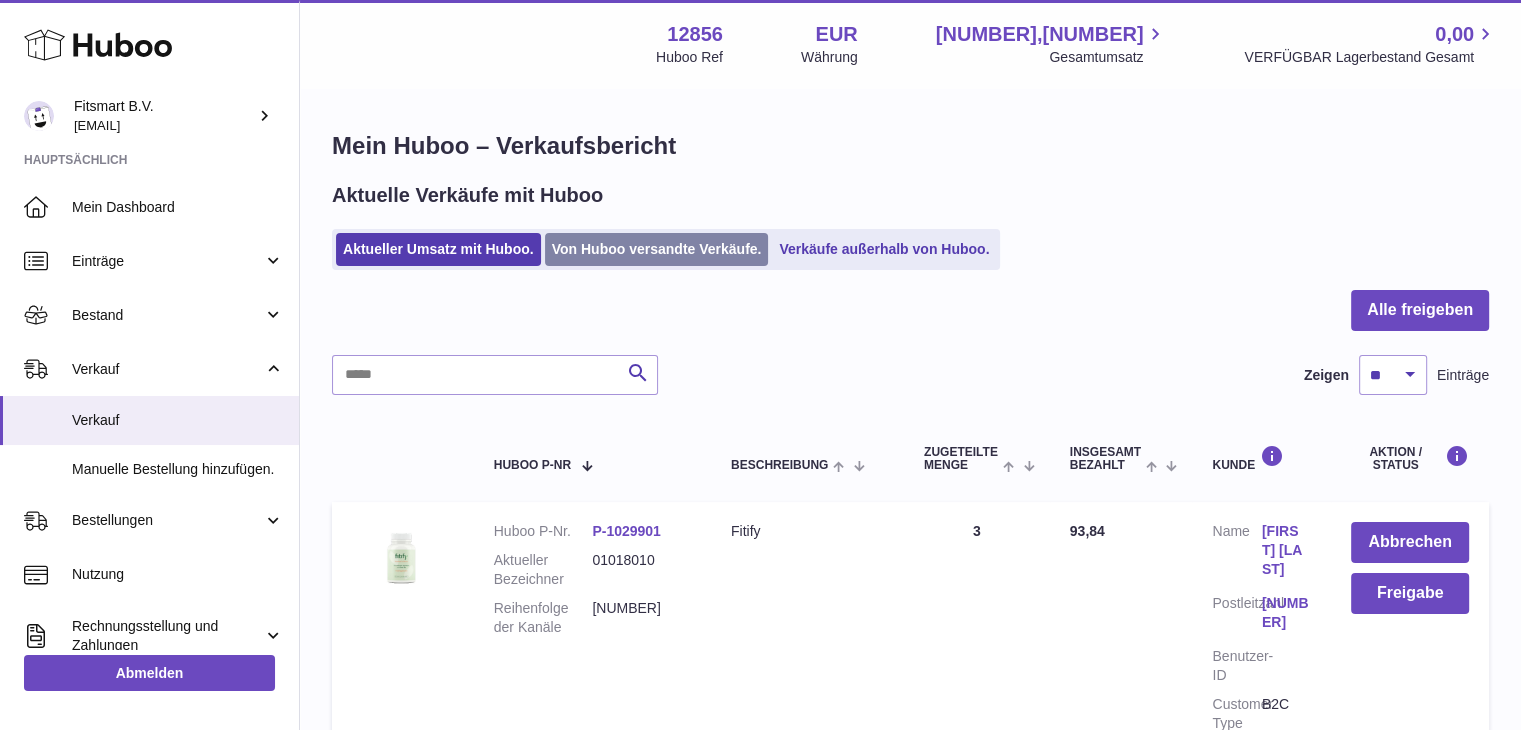 click on "Von Huboo versandte Verkäufe." at bounding box center (657, 249) 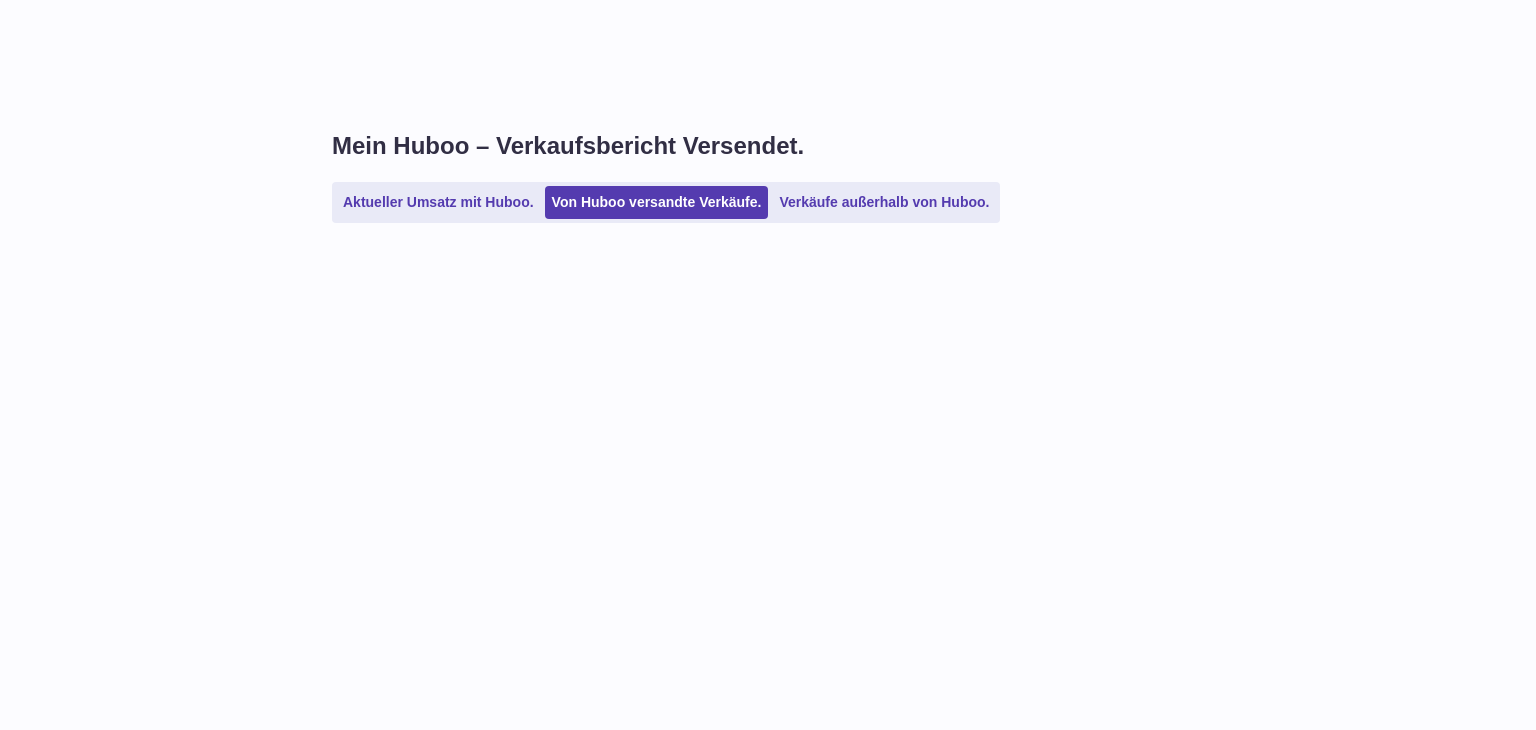 scroll, scrollTop: 0, scrollLeft: 0, axis: both 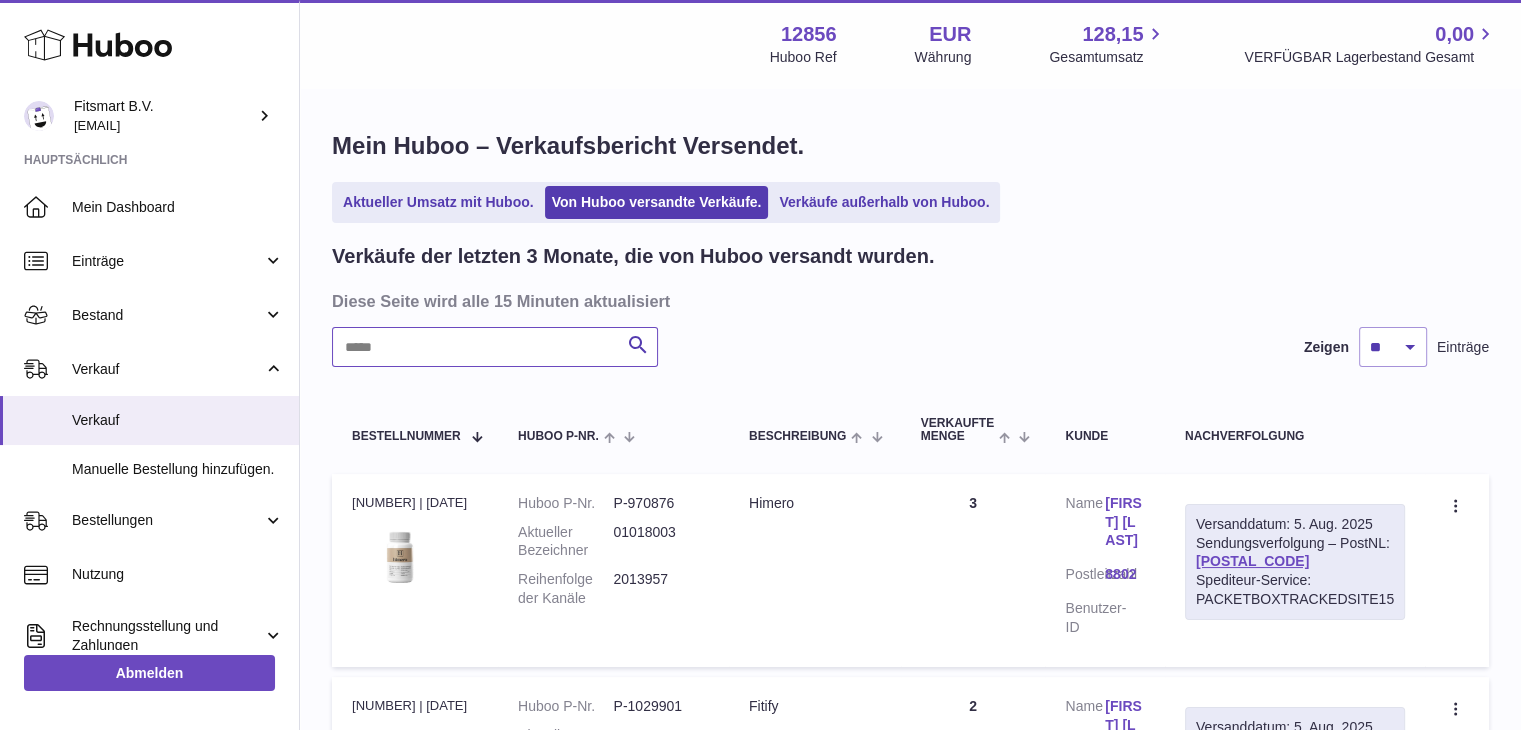 click at bounding box center [495, 347] 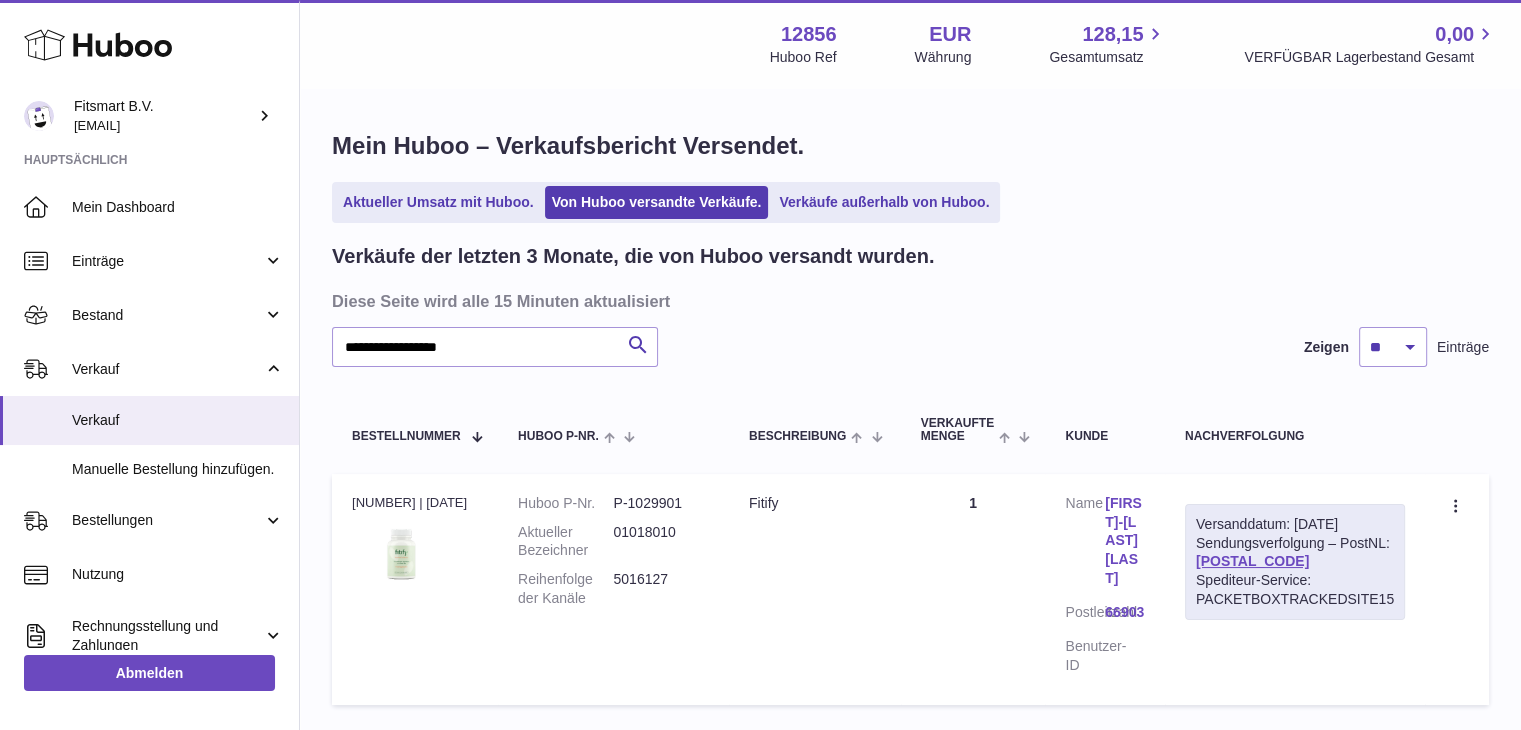 click on "5016127" at bounding box center (660, 589) 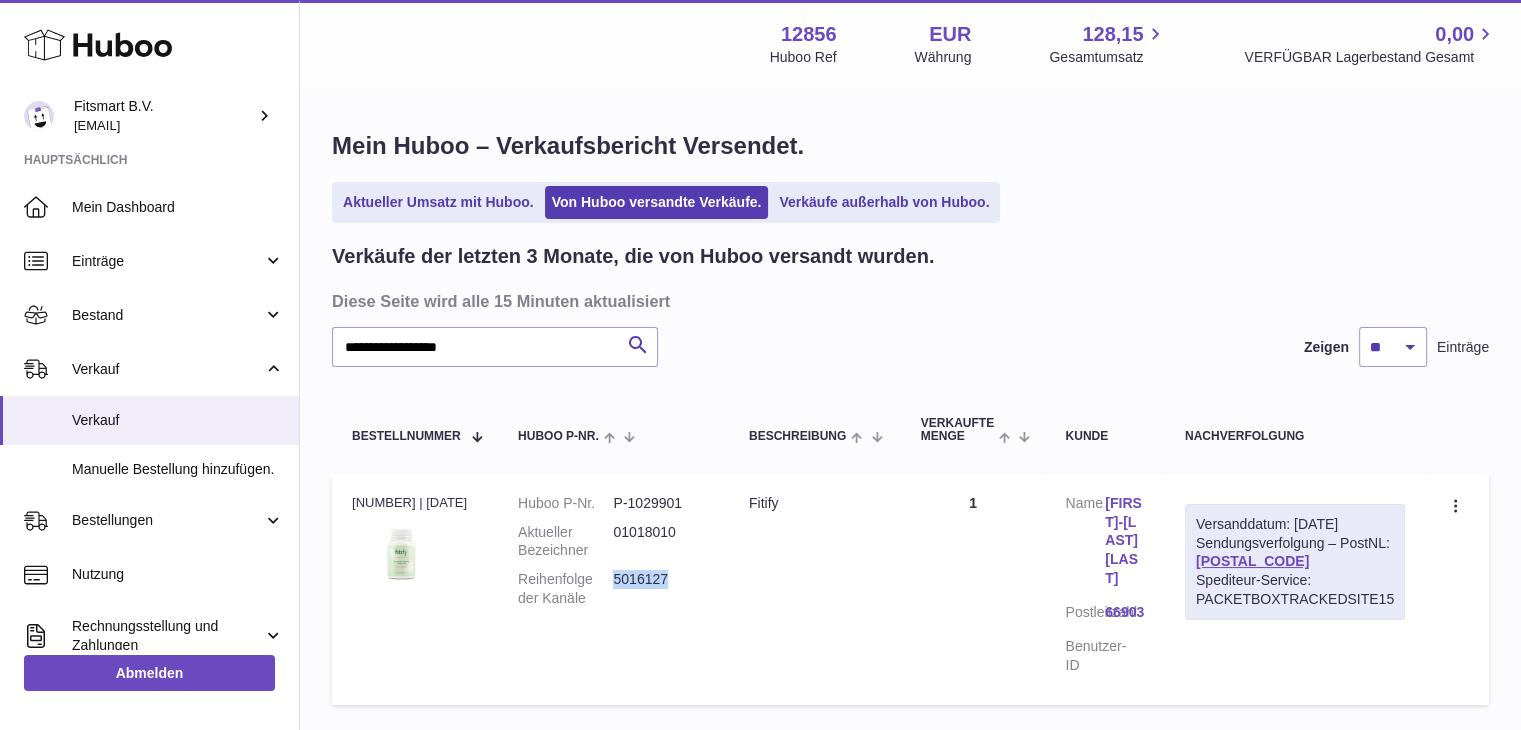 click on "5016127" at bounding box center (660, 589) 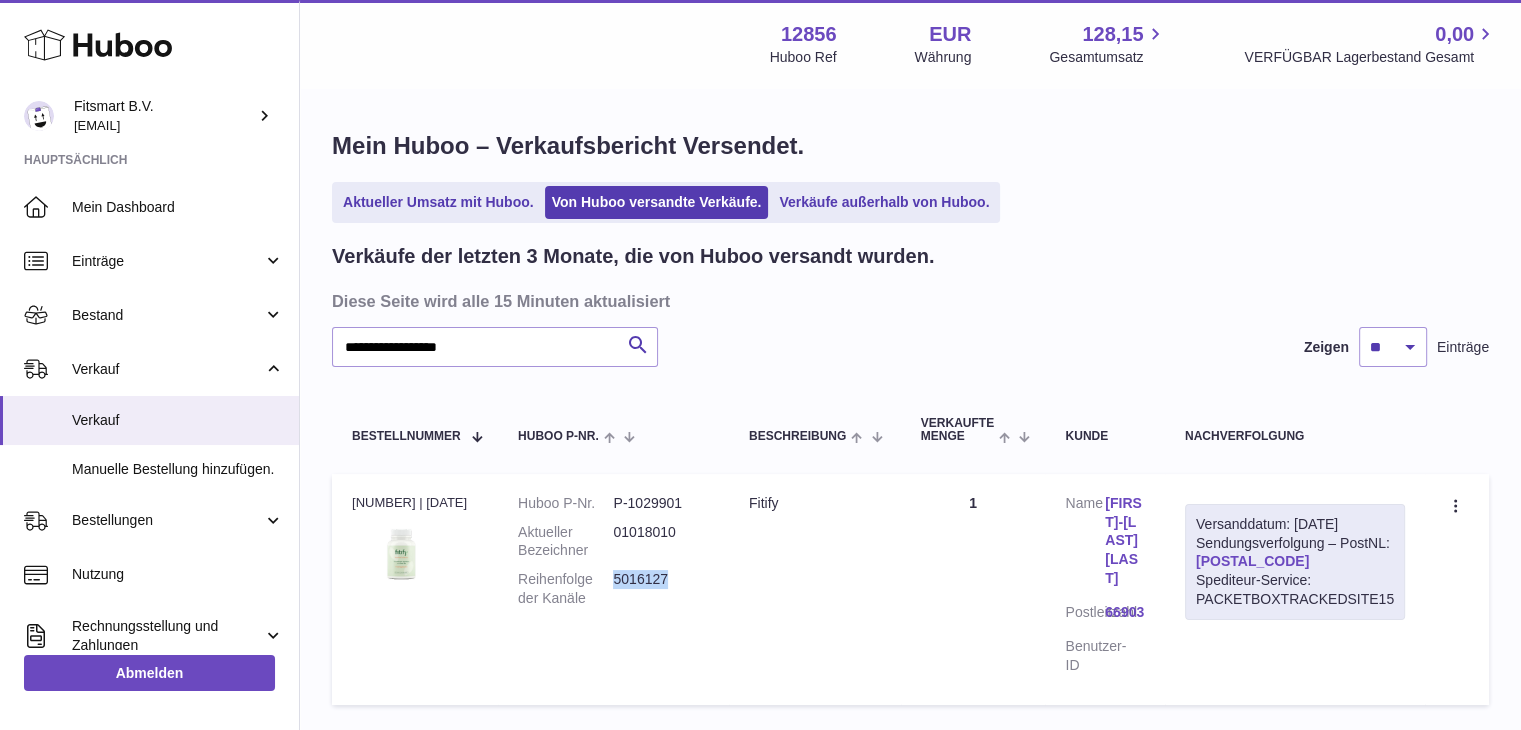 click on "LA281287369NL" at bounding box center [1252, 561] 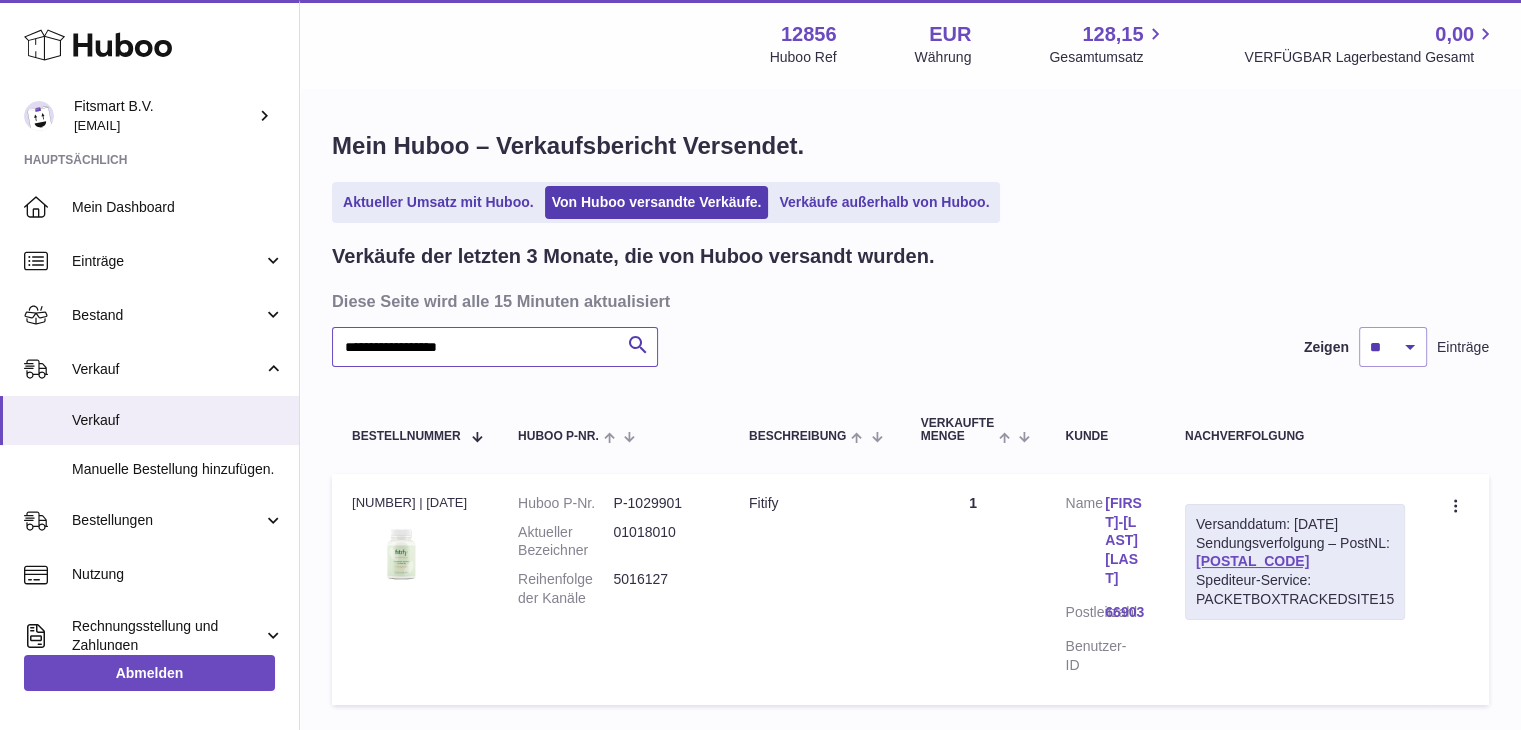 click on "**********" at bounding box center [495, 347] 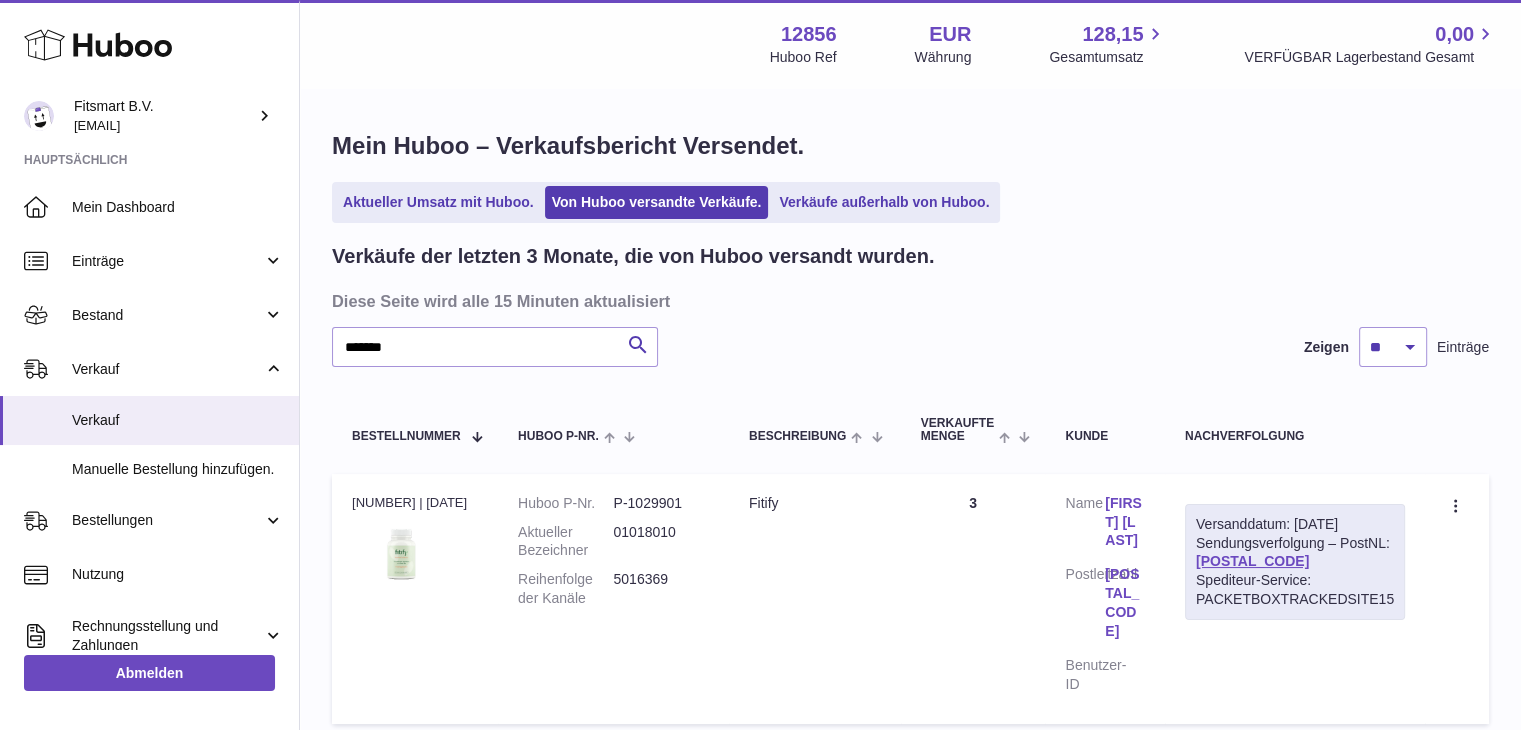 click on "Conny Westerlund" at bounding box center (1125, 522) 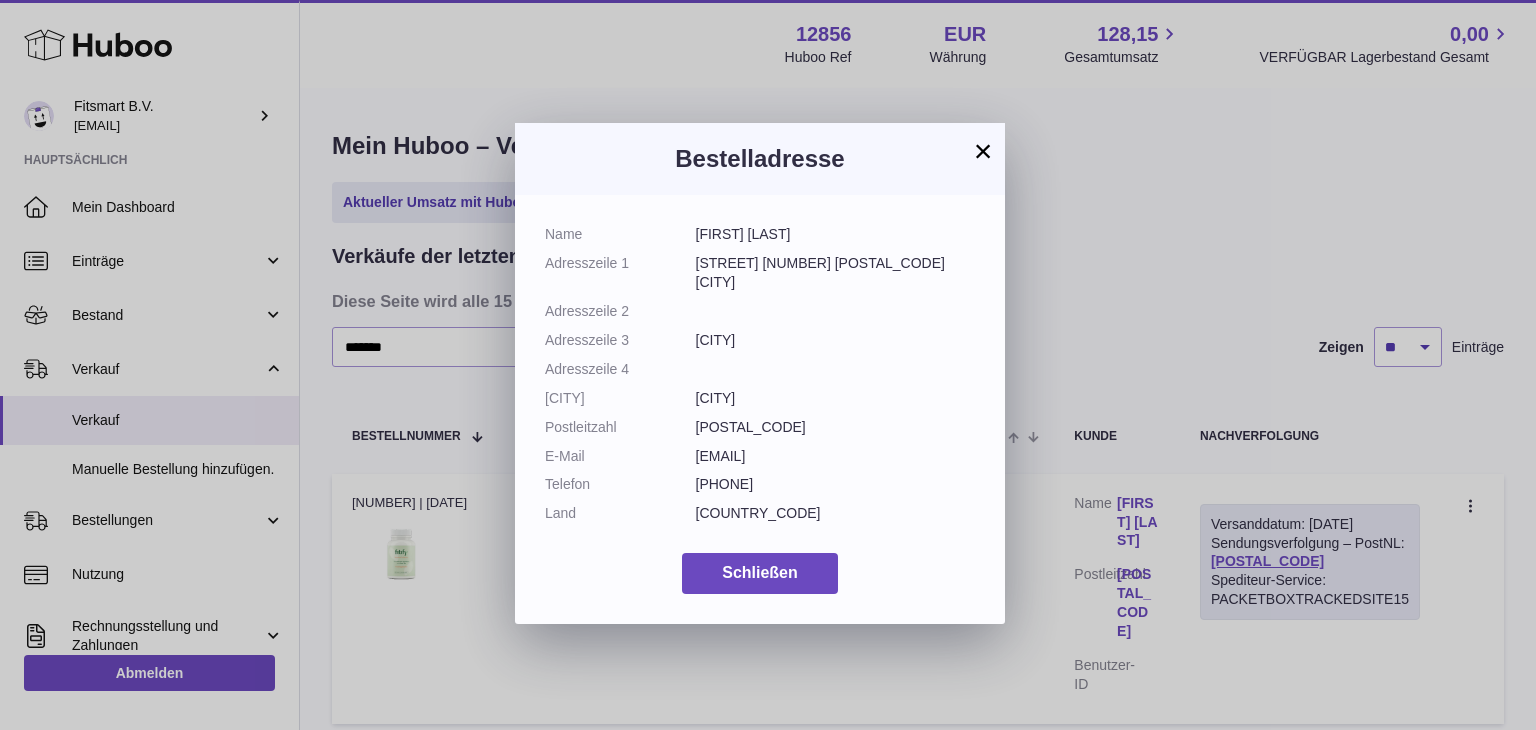 click on "×" at bounding box center (983, 151) 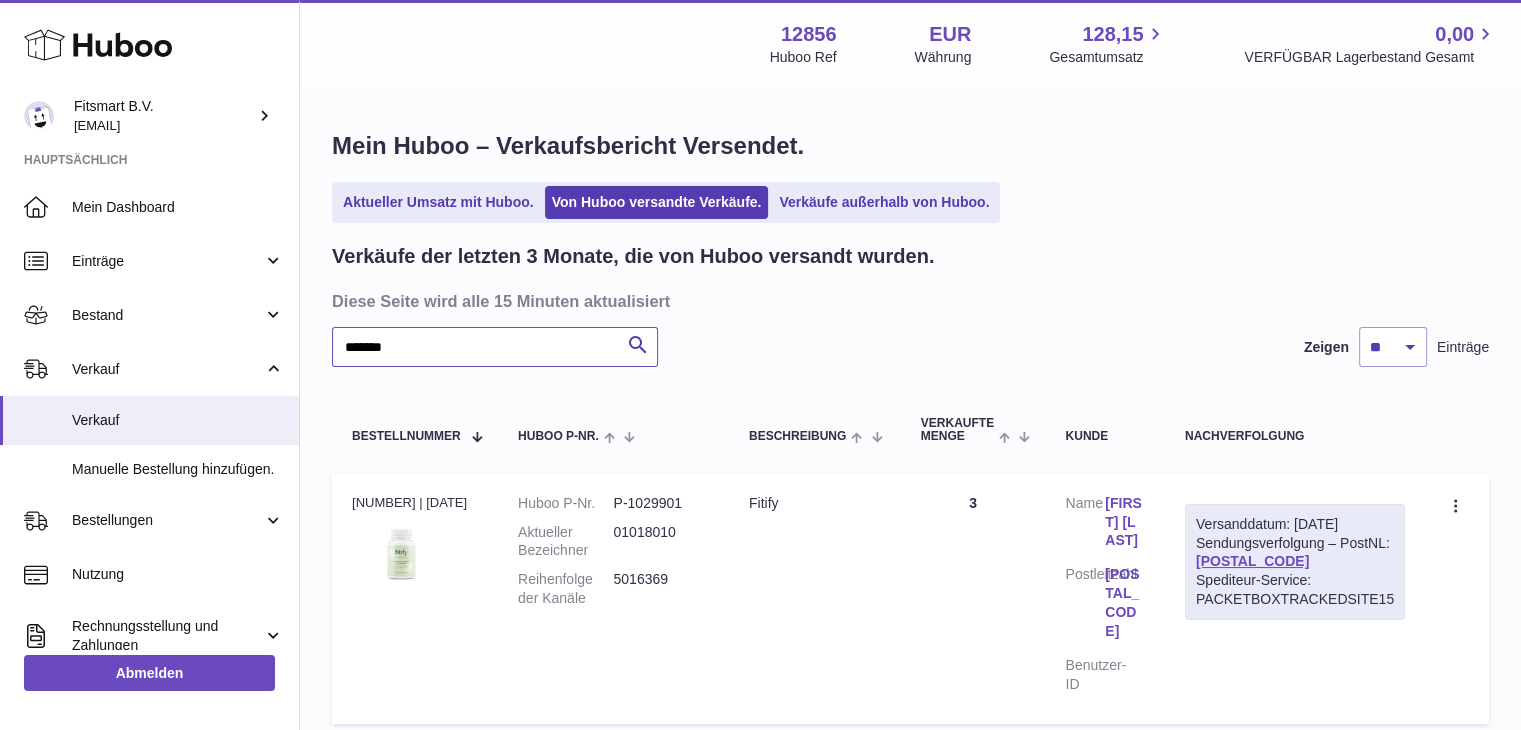 click on "*******" at bounding box center [495, 347] 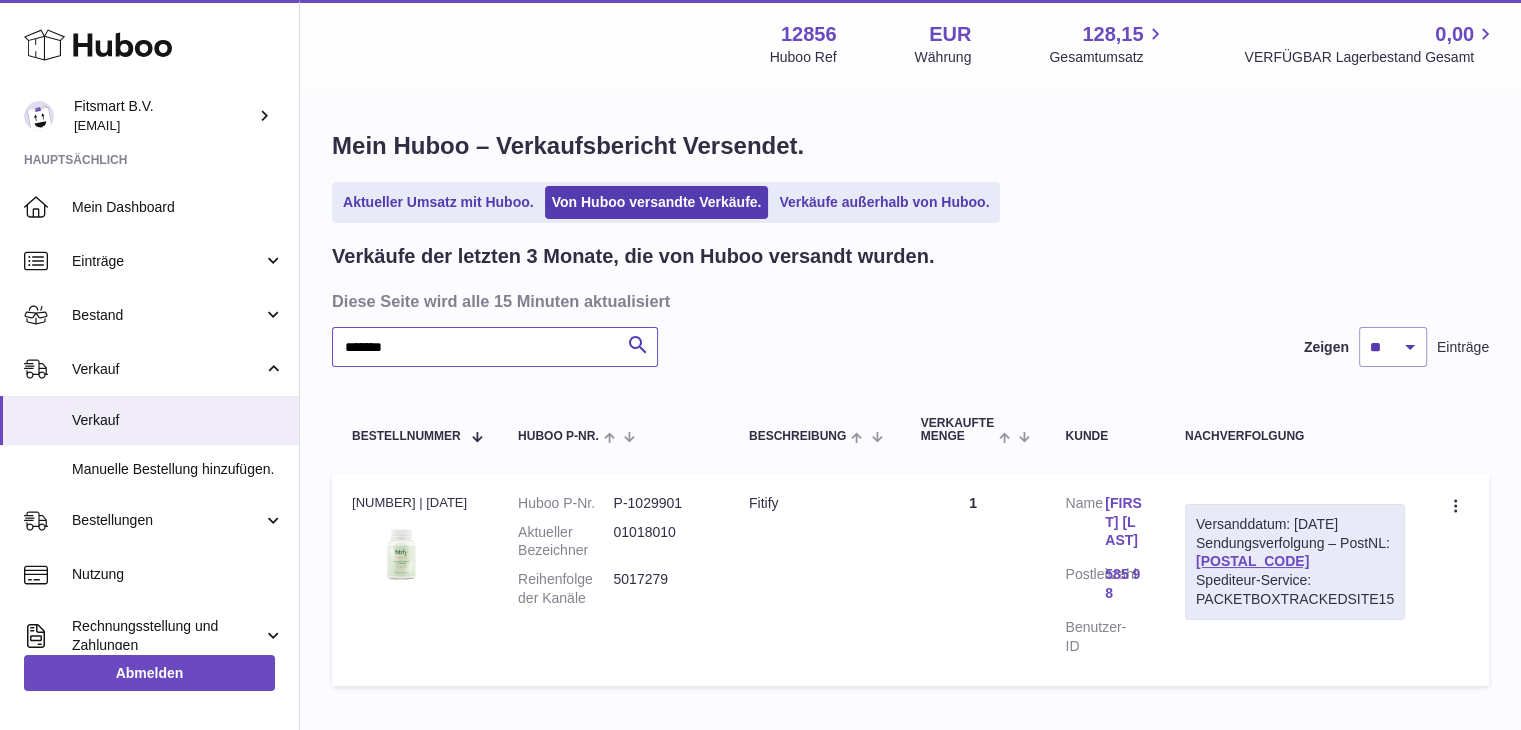 type on "*******" 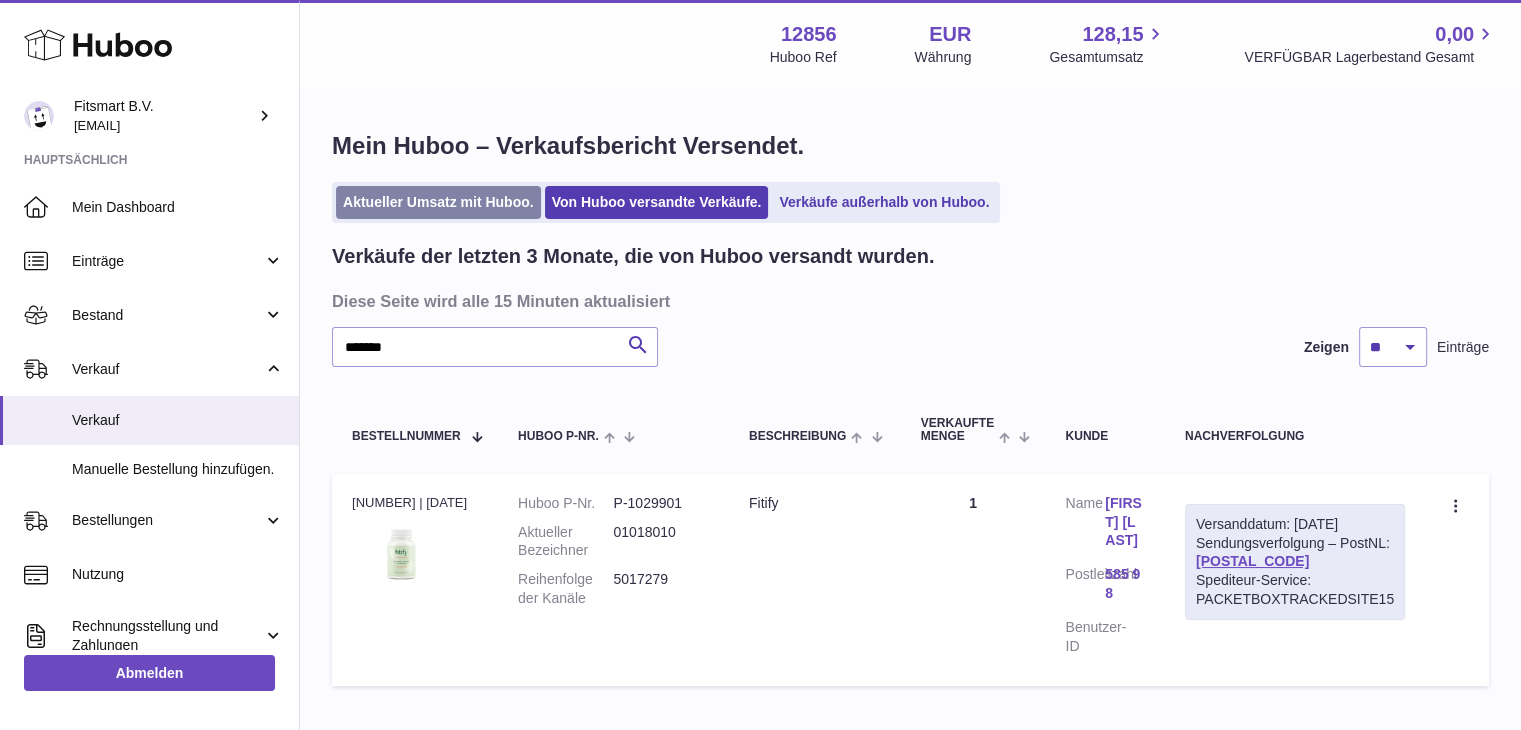 click on "Aktueller Umsatz mit Huboo." at bounding box center (438, 202) 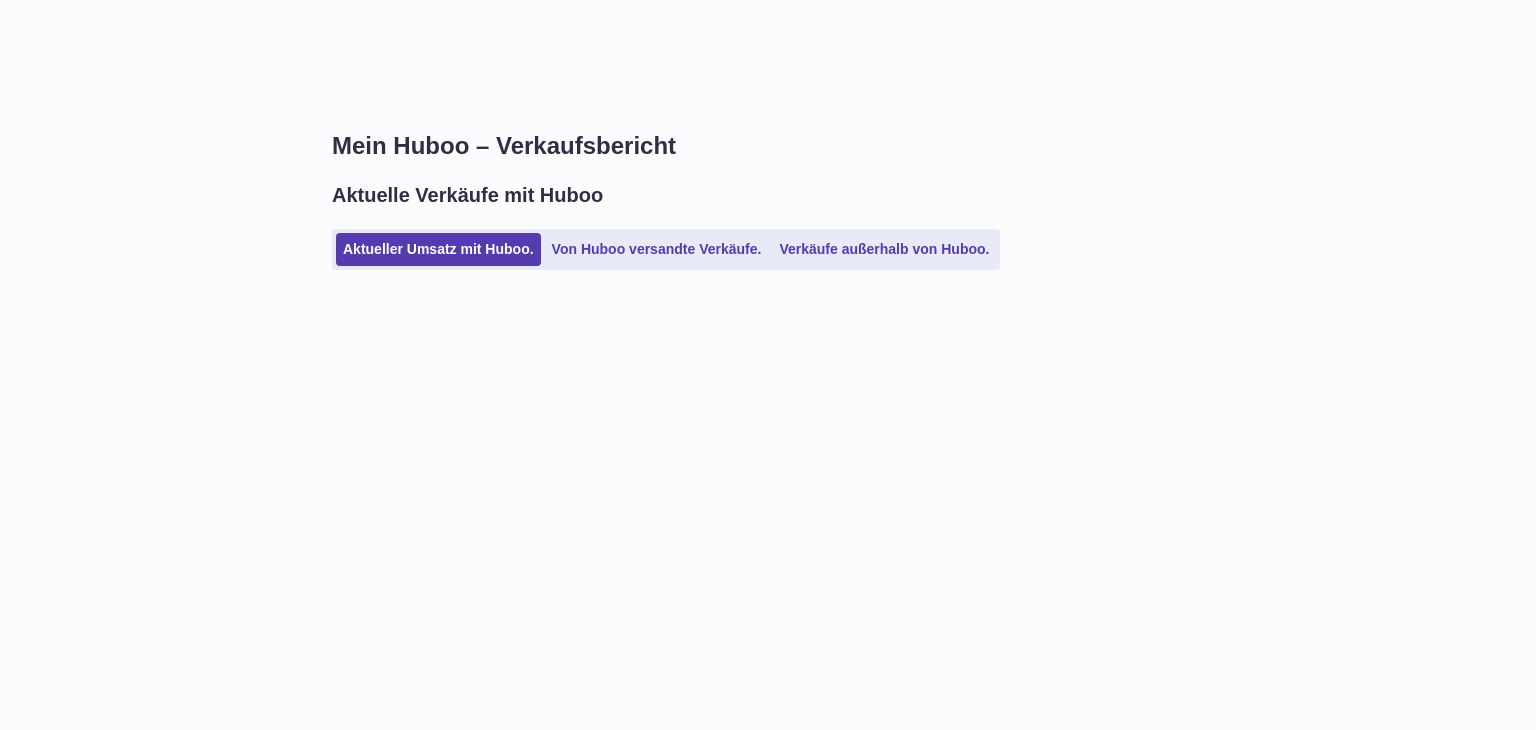 scroll, scrollTop: 0, scrollLeft: 0, axis: both 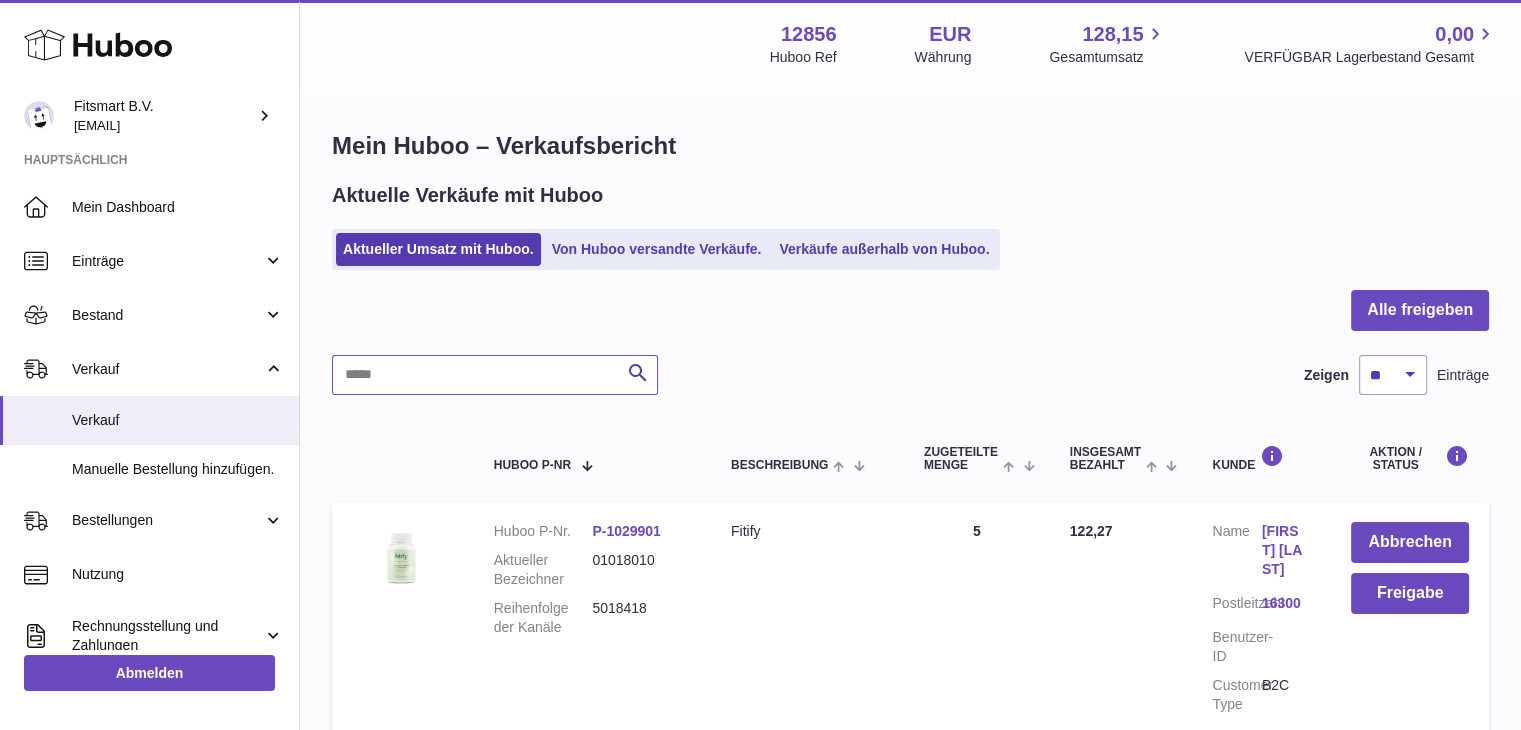 click at bounding box center [495, 375] 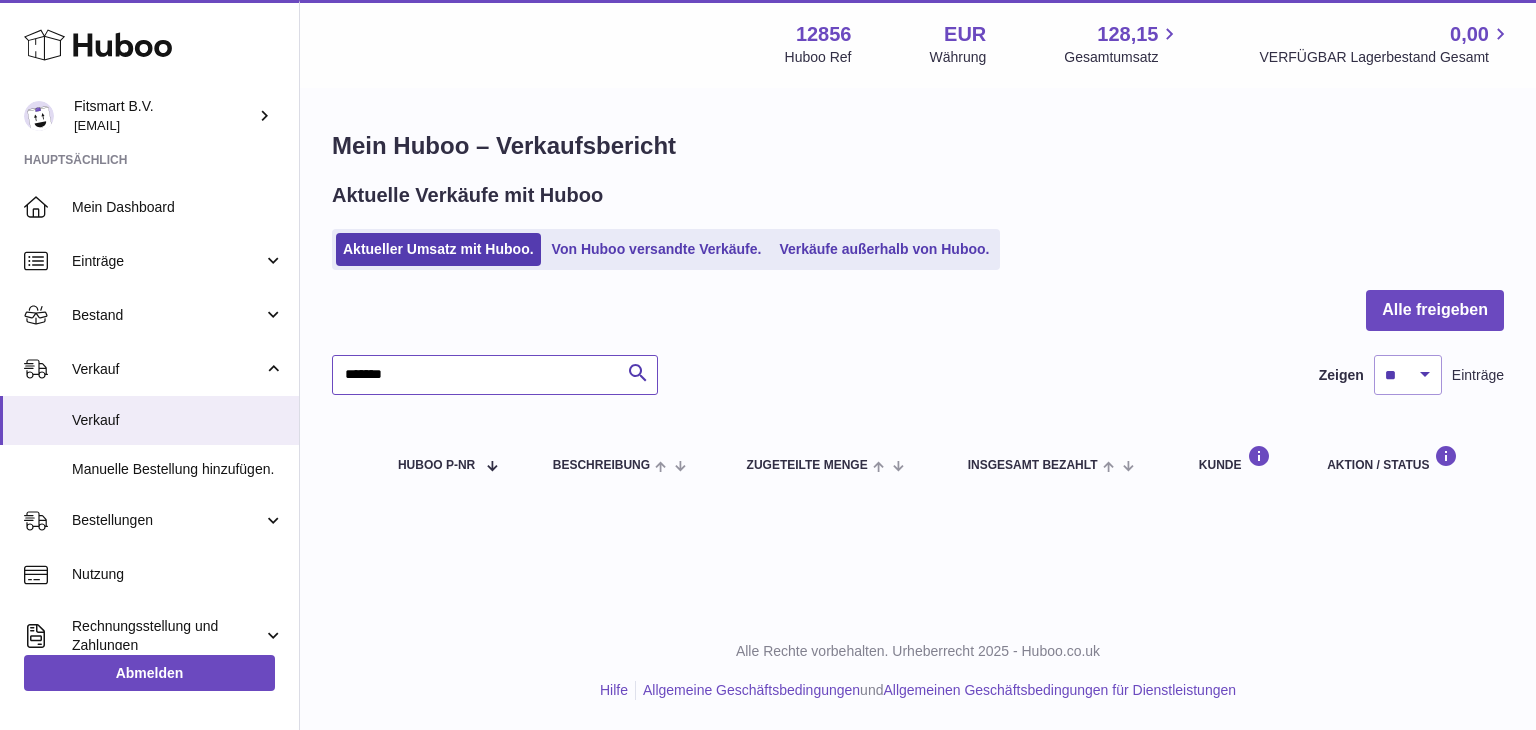 type on "*******" 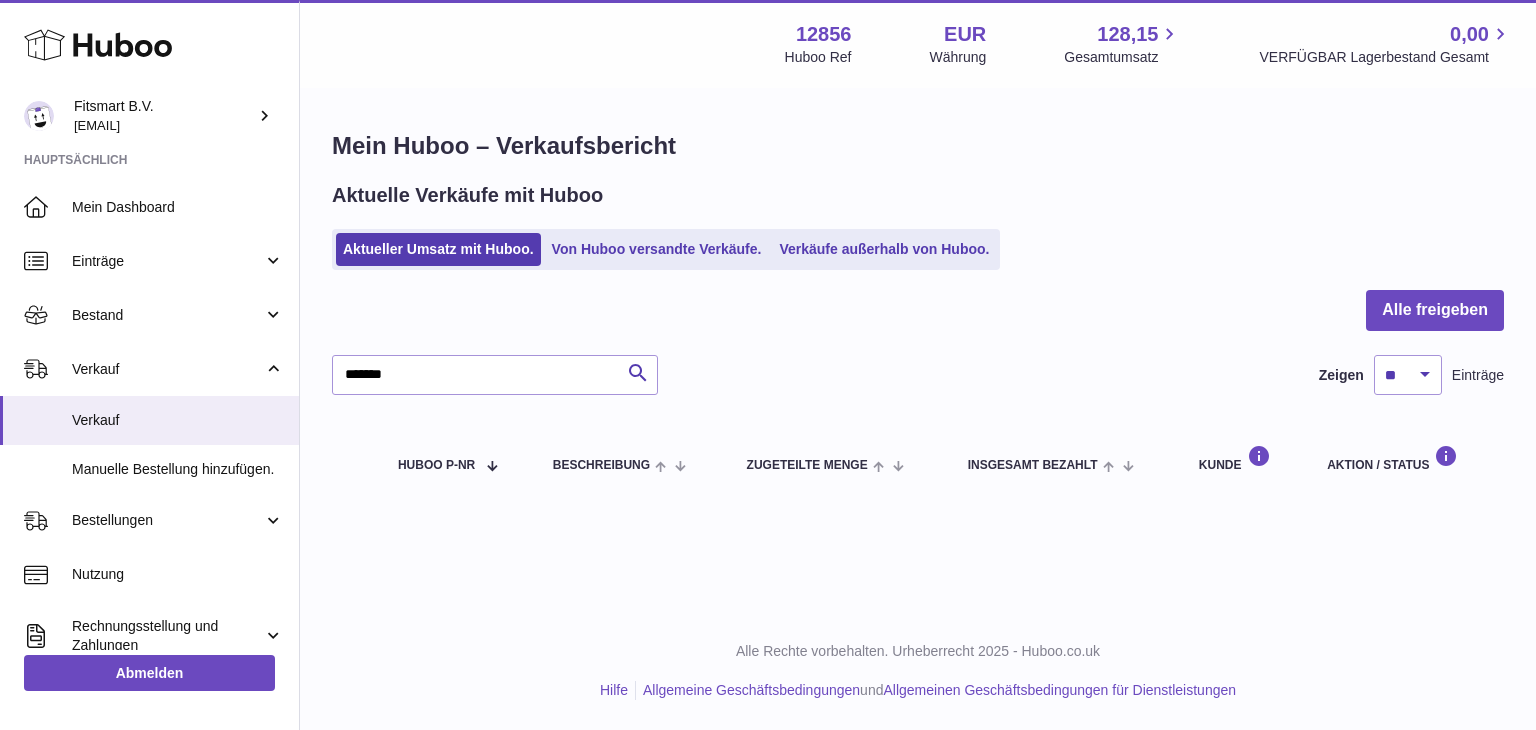click on "Mein Huboo – Verkaufsbericht   Aktuelle Verkäufe mit Huboo
Aktueller Umsatz mit Huboo.
Von Huboo versandte Verkäufe.
Verkäufe außerhalb von Huboo.
Alle freigeben
*******     Suche
Zeigen
** ** ** ***
Einträge
Huboo P-Nr       Beschreibung       ZUGETEILTE Menge       Insgesamt bezahlt
Kunde
Aktion / Status" at bounding box center [918, 316] 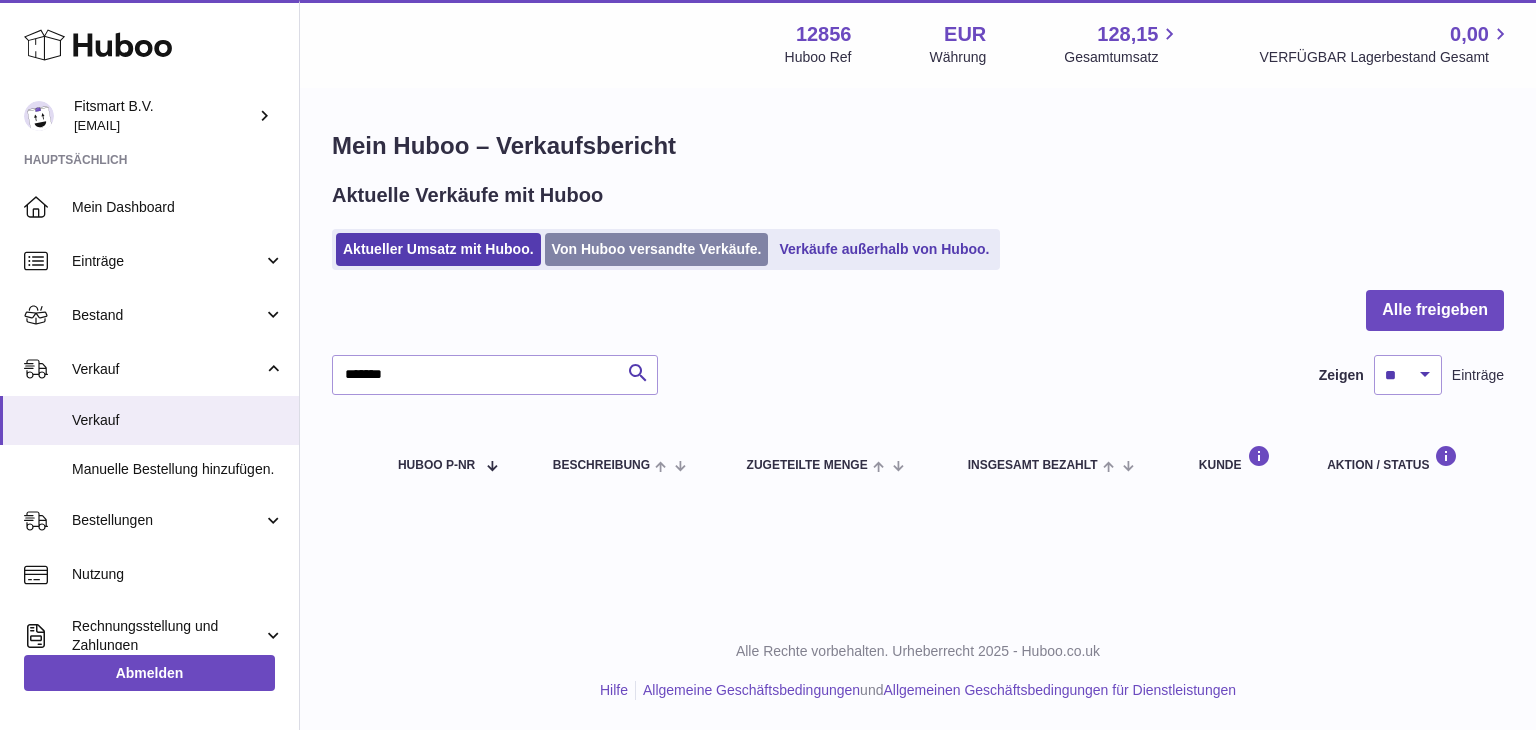 click on "Von Huboo versandte Verkäufe." at bounding box center [657, 249] 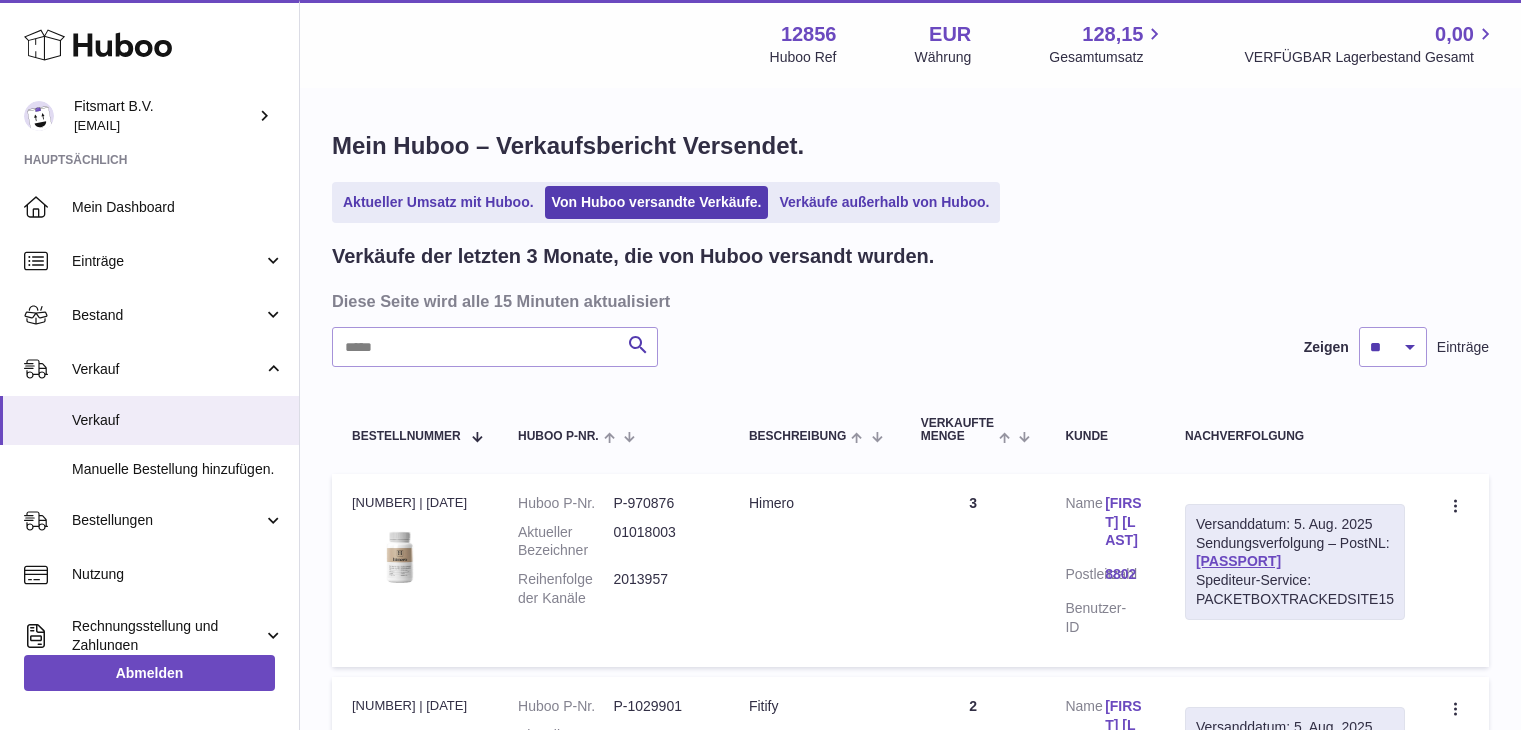 scroll, scrollTop: 0, scrollLeft: 0, axis: both 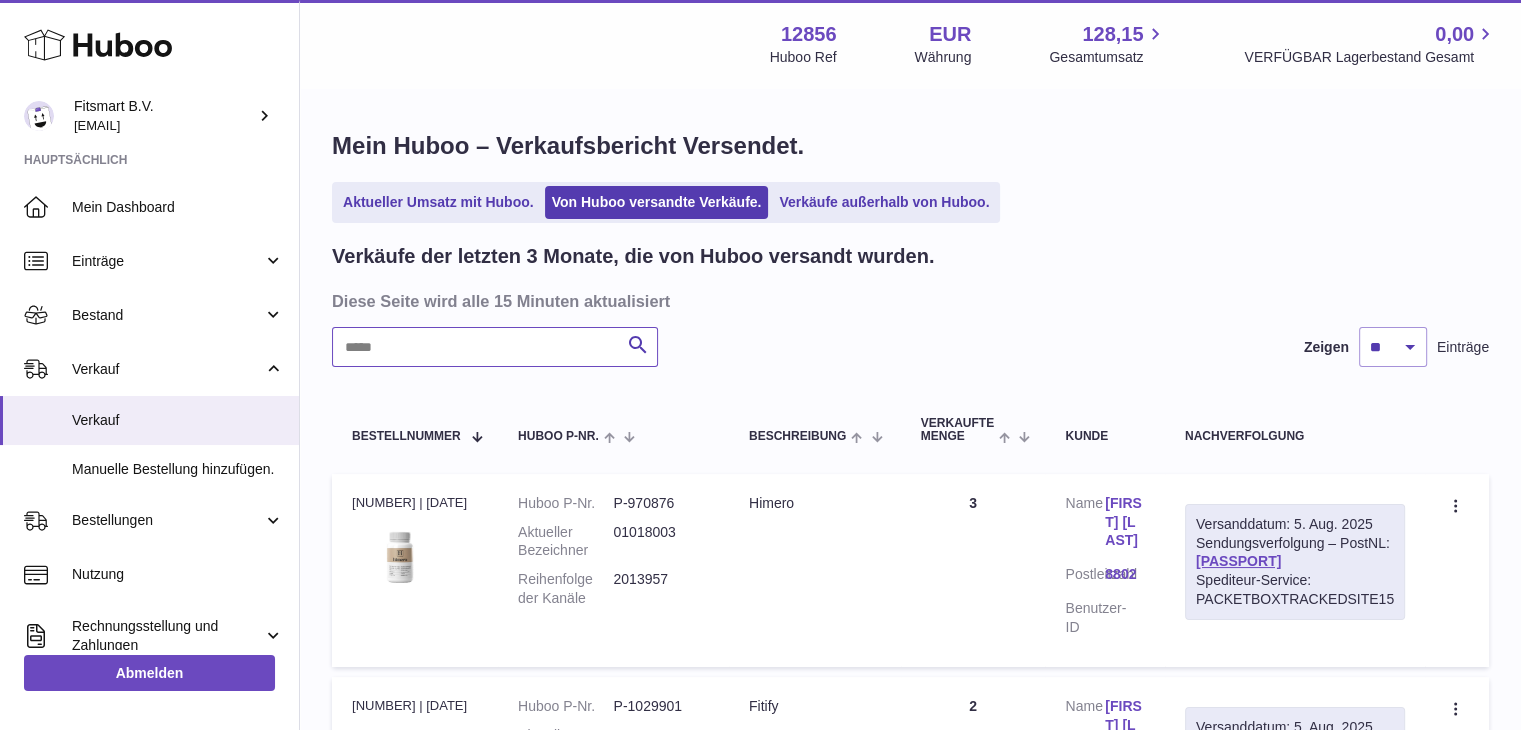click at bounding box center [495, 347] 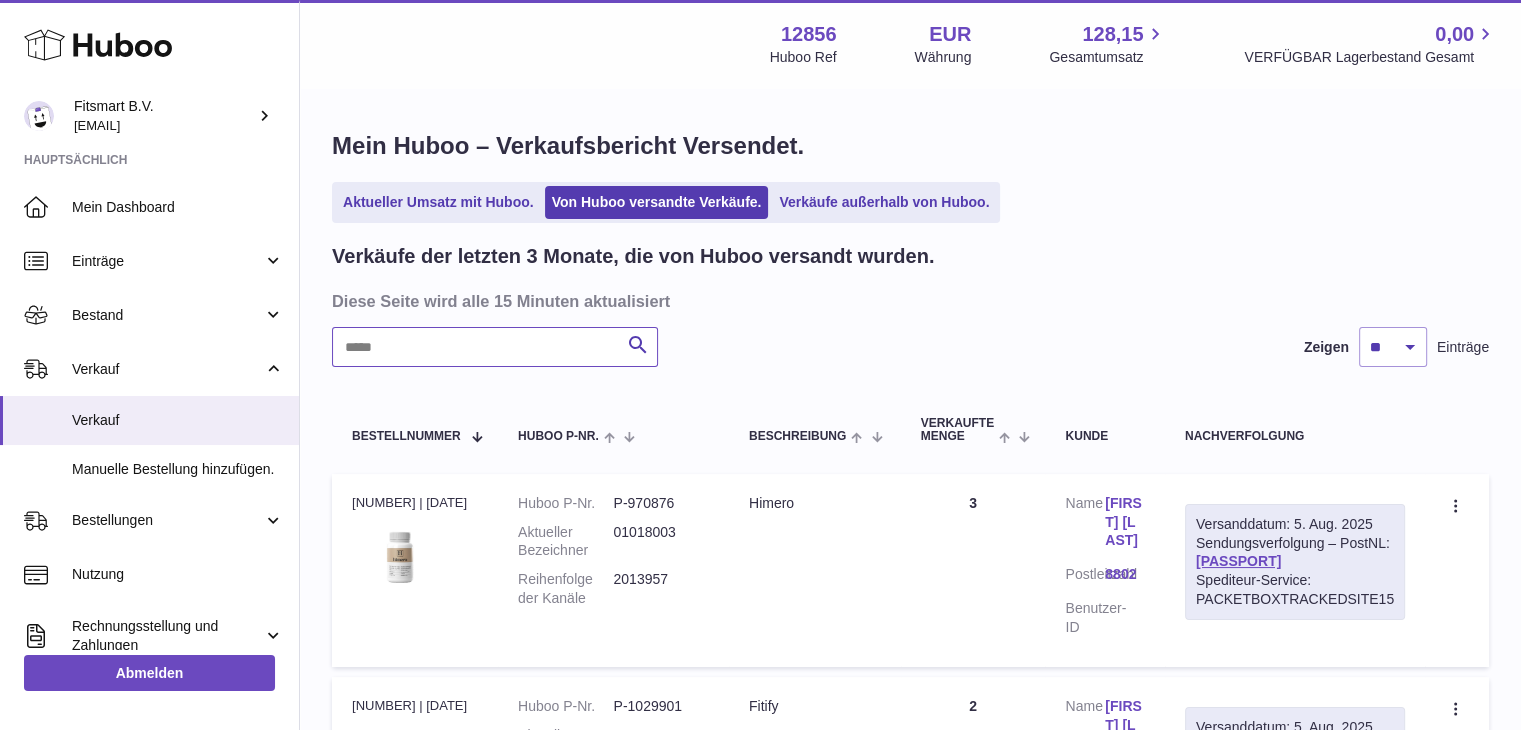 paste on "*******" 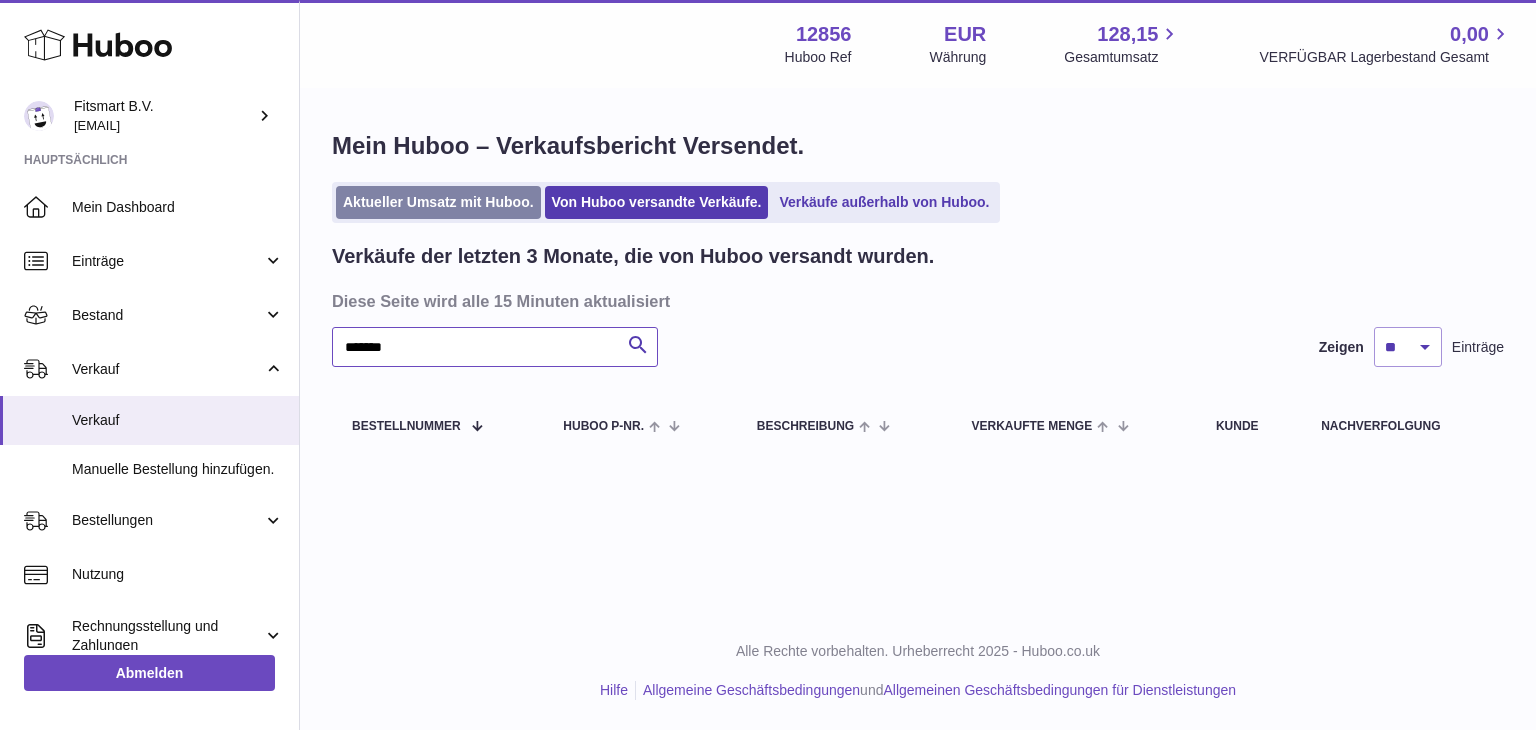 type on "*******" 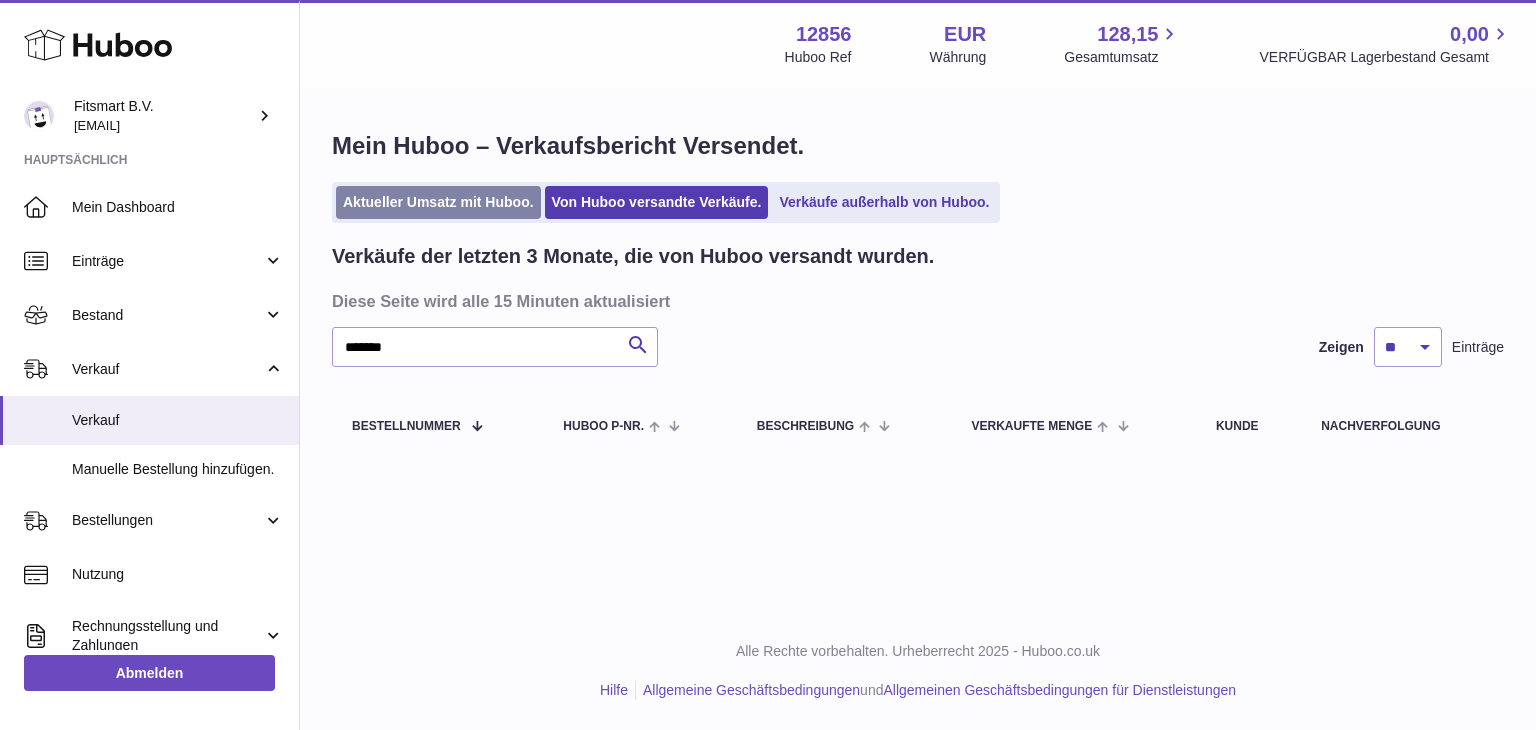 click on "Aktueller Umsatz mit Huboo." at bounding box center [438, 202] 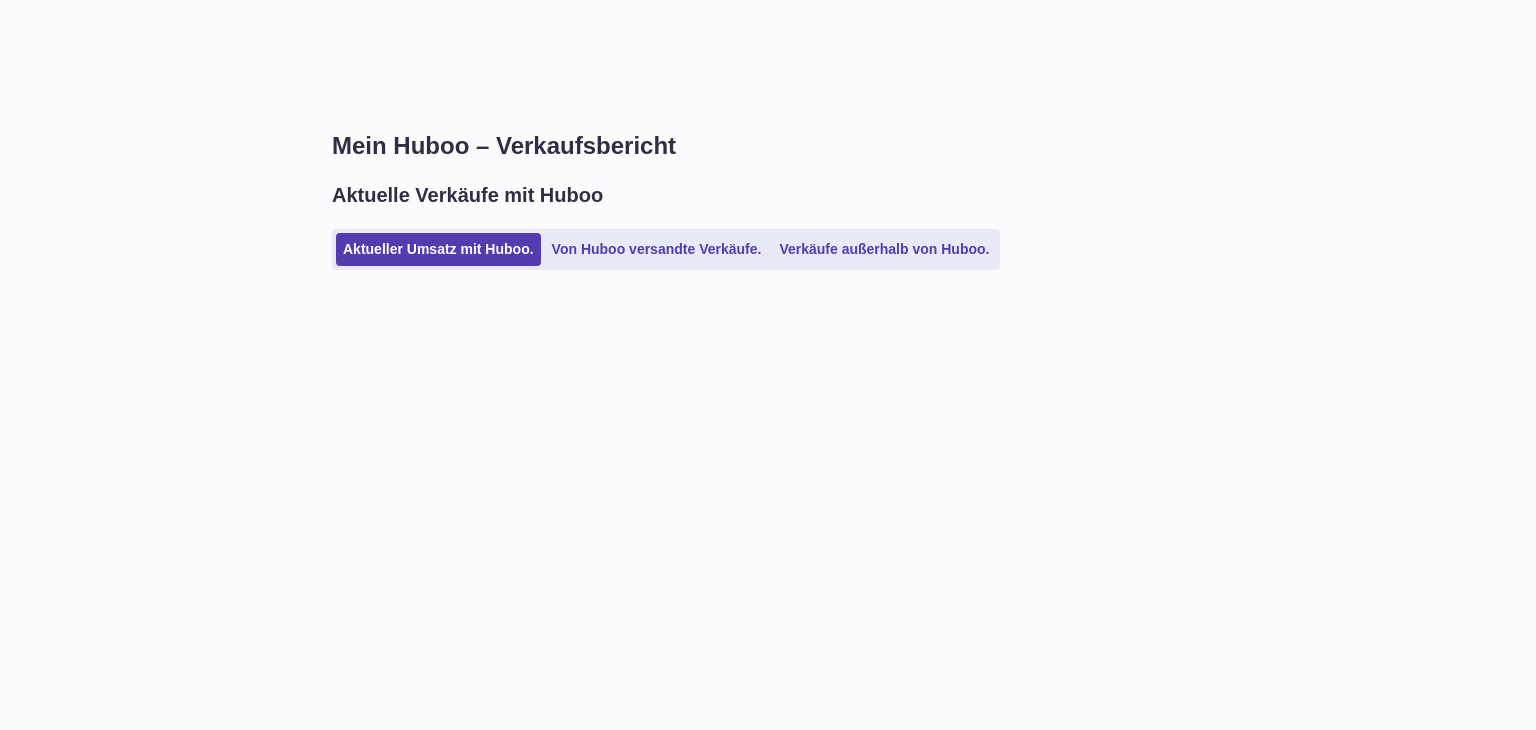scroll, scrollTop: 0, scrollLeft: 0, axis: both 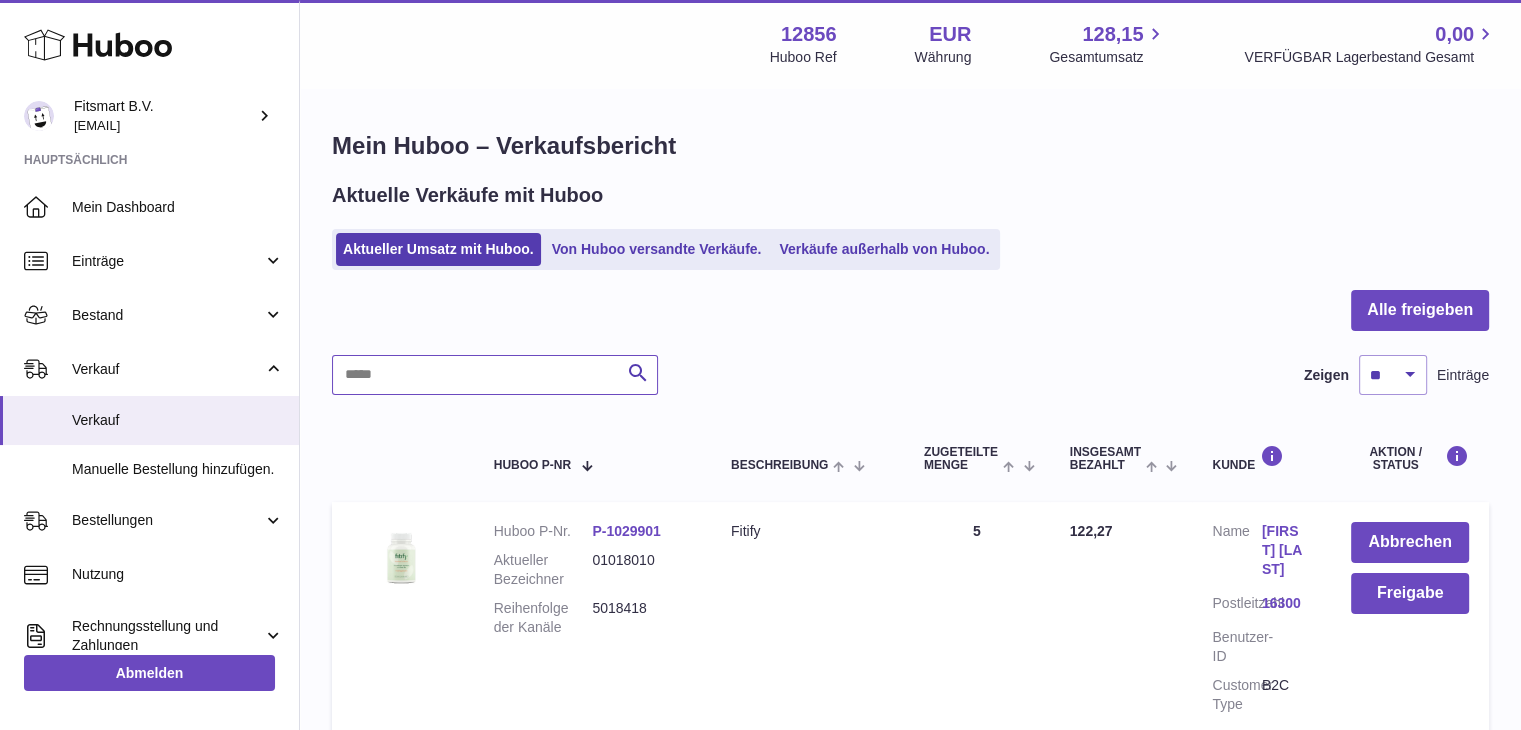 click at bounding box center [495, 375] 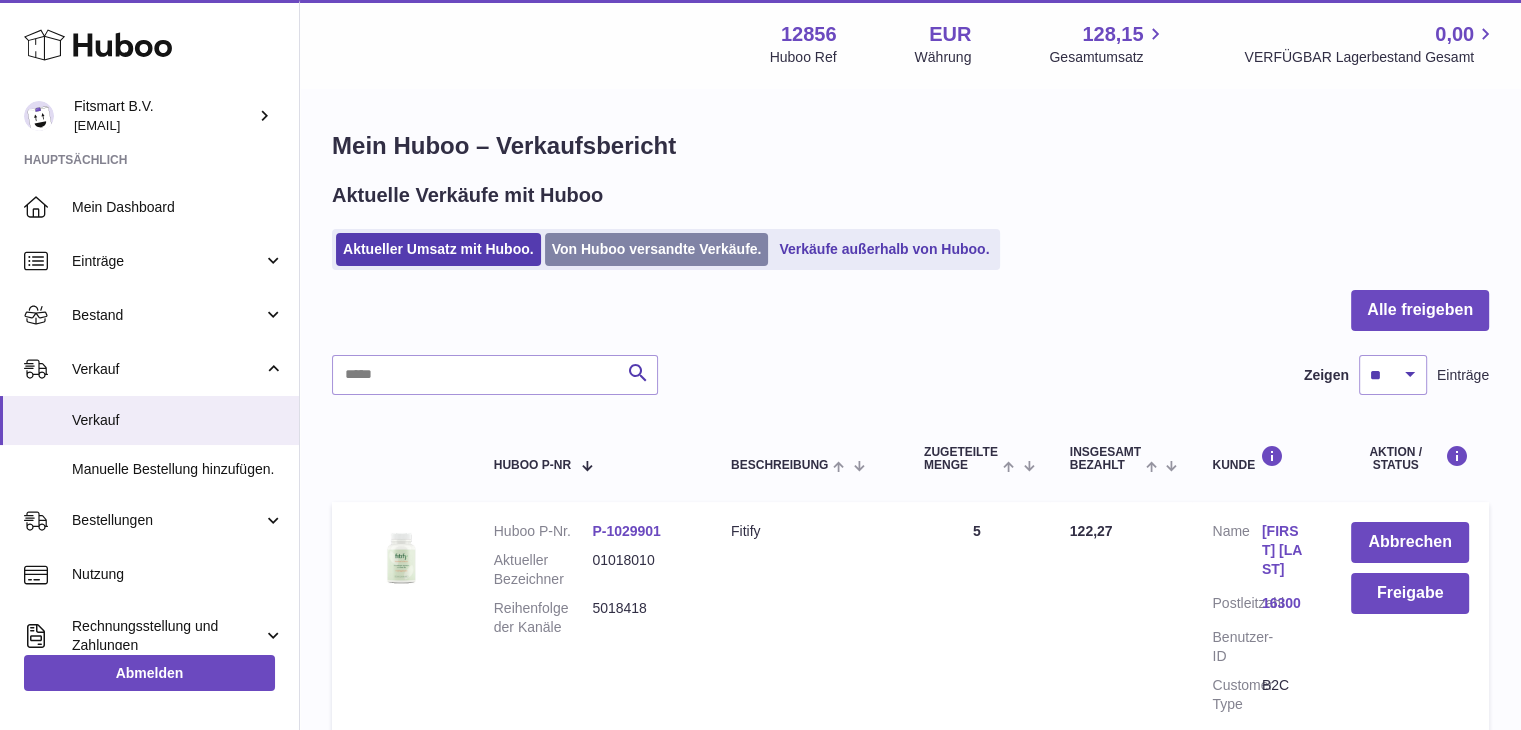 click on "Von Huboo versandte Verkäufe." at bounding box center (657, 249) 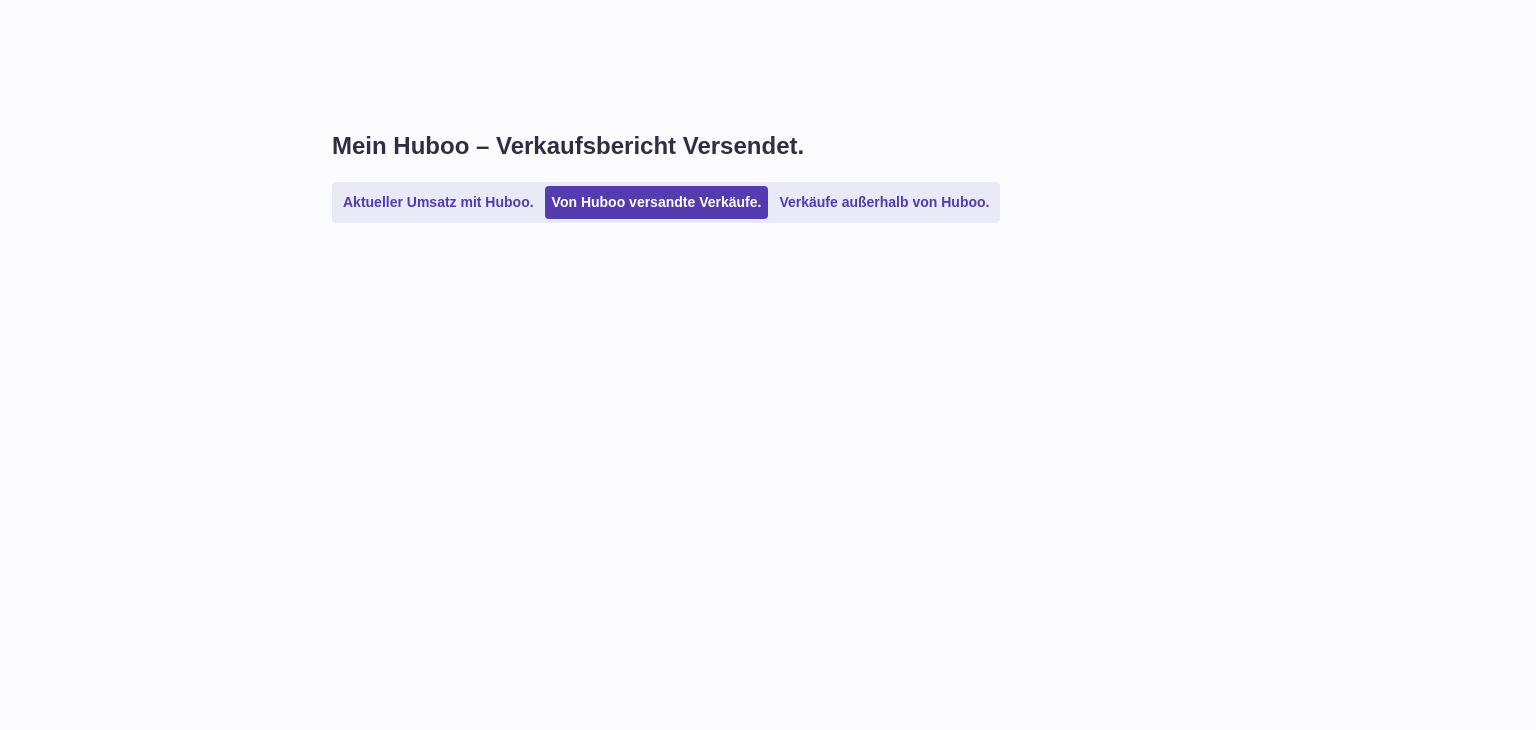 scroll, scrollTop: 0, scrollLeft: 0, axis: both 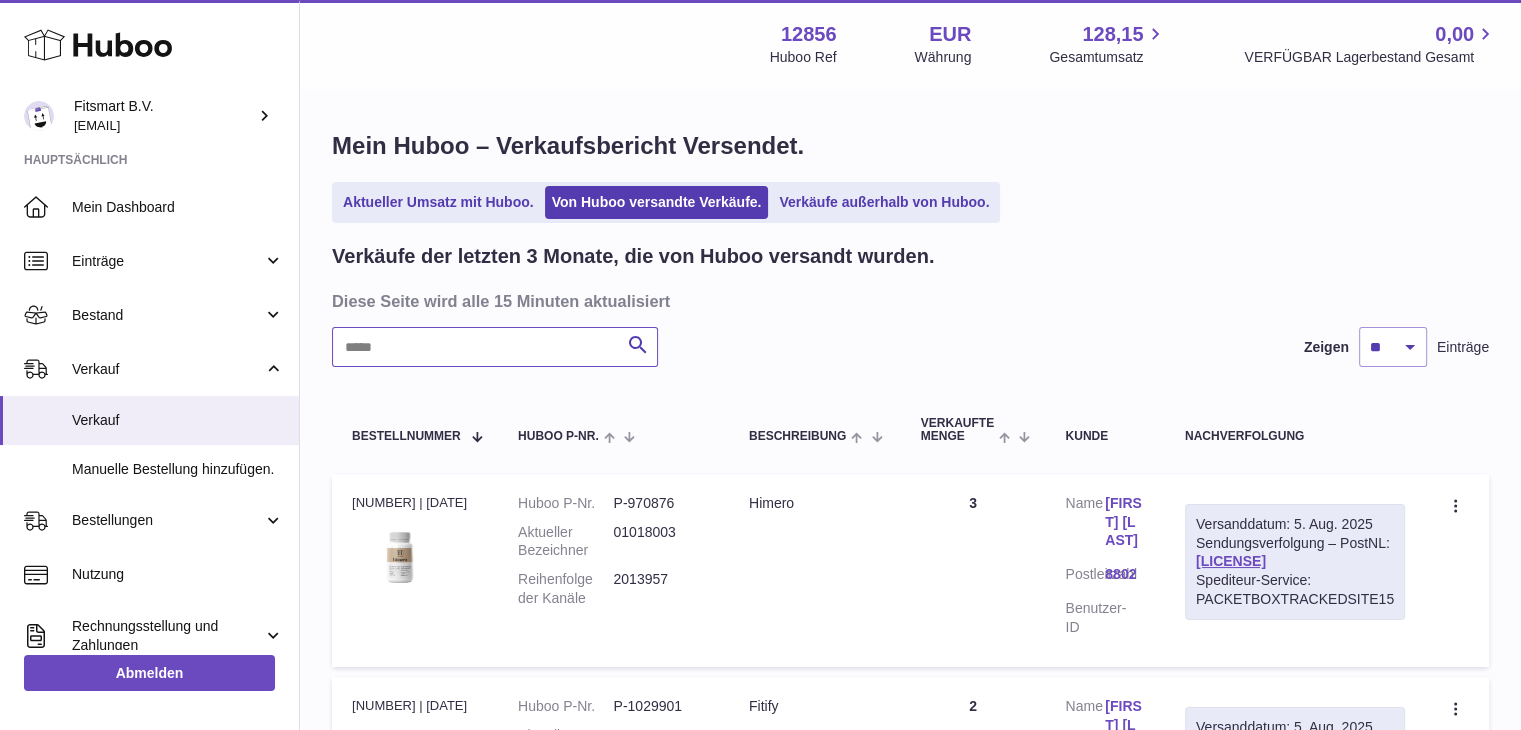 click at bounding box center [495, 347] 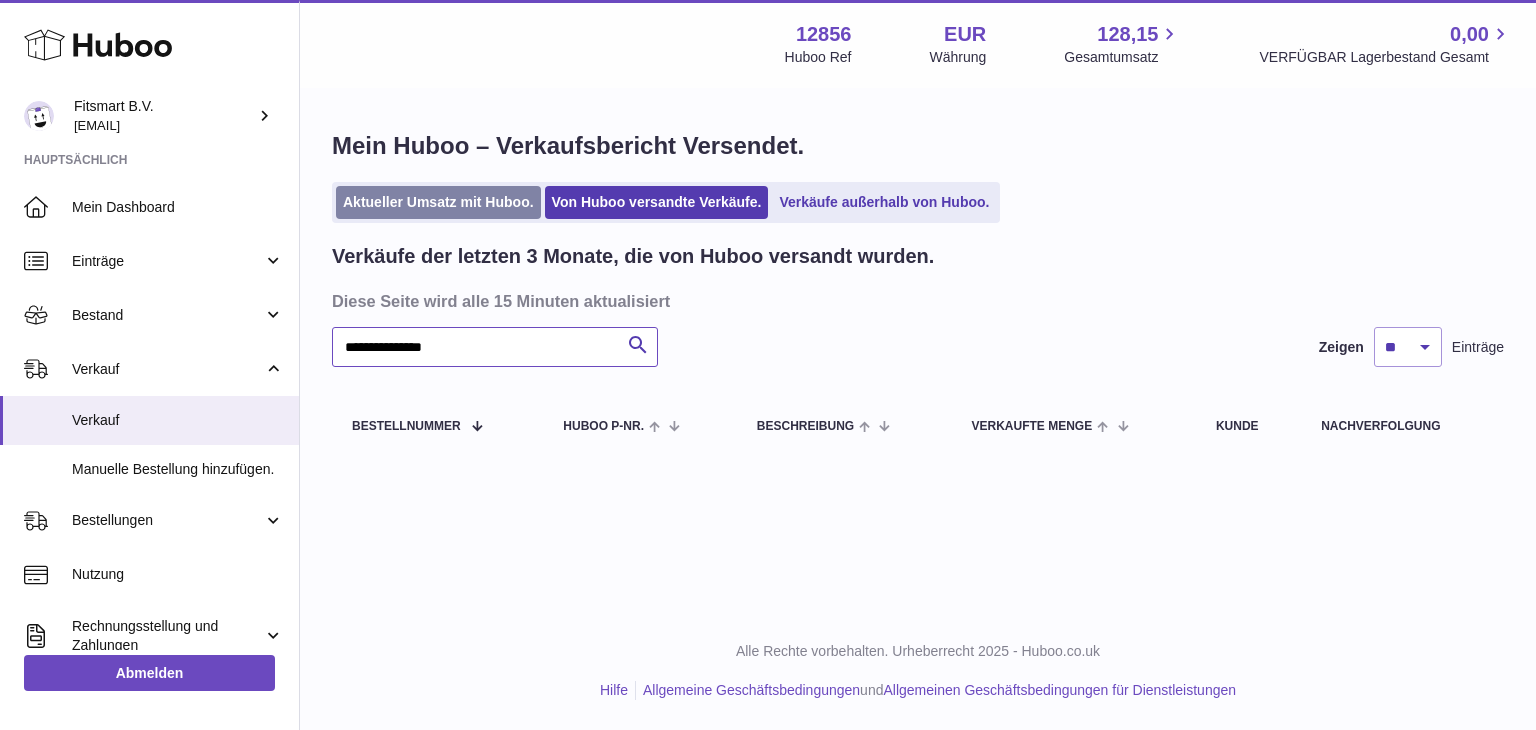 type on "**********" 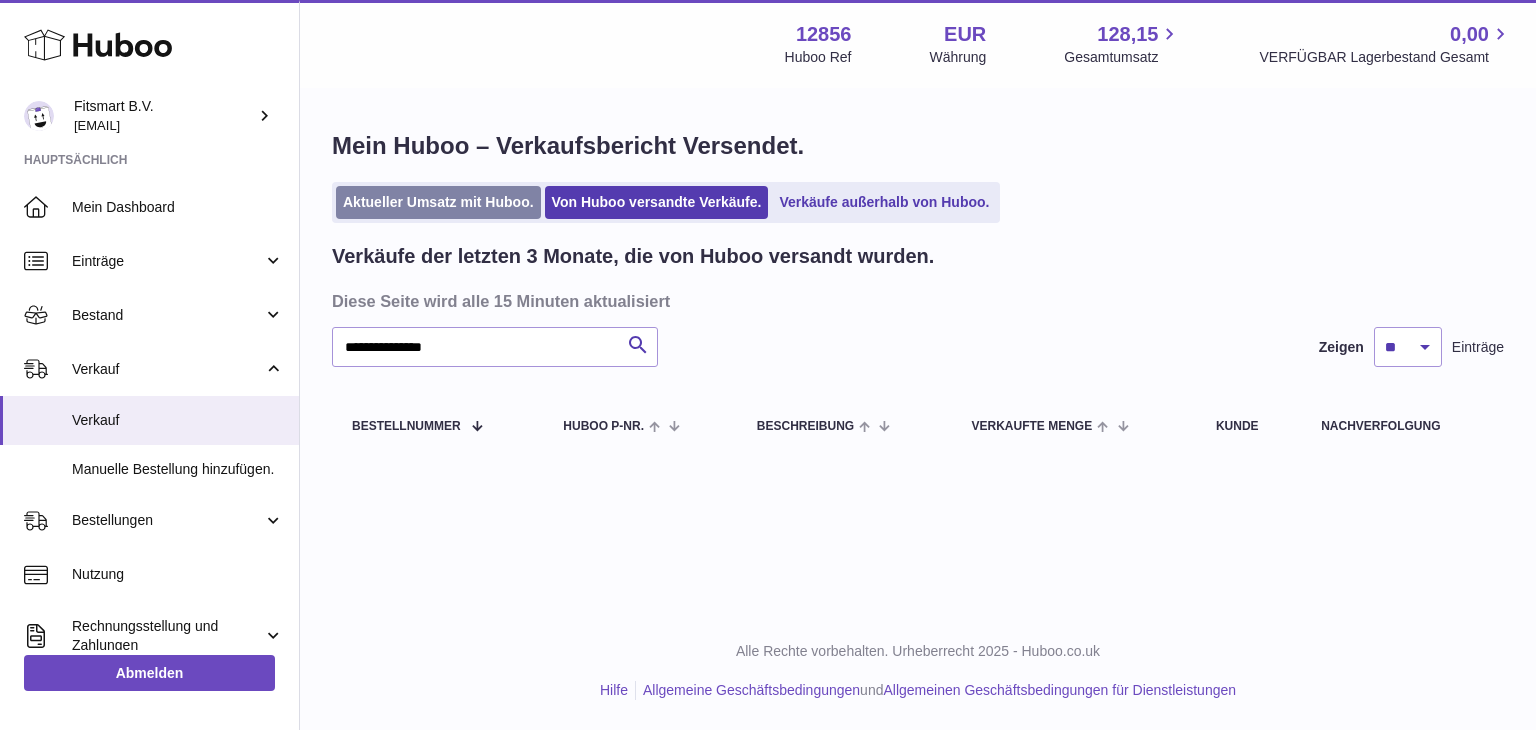click on "Aktueller Umsatz mit Huboo." at bounding box center (438, 202) 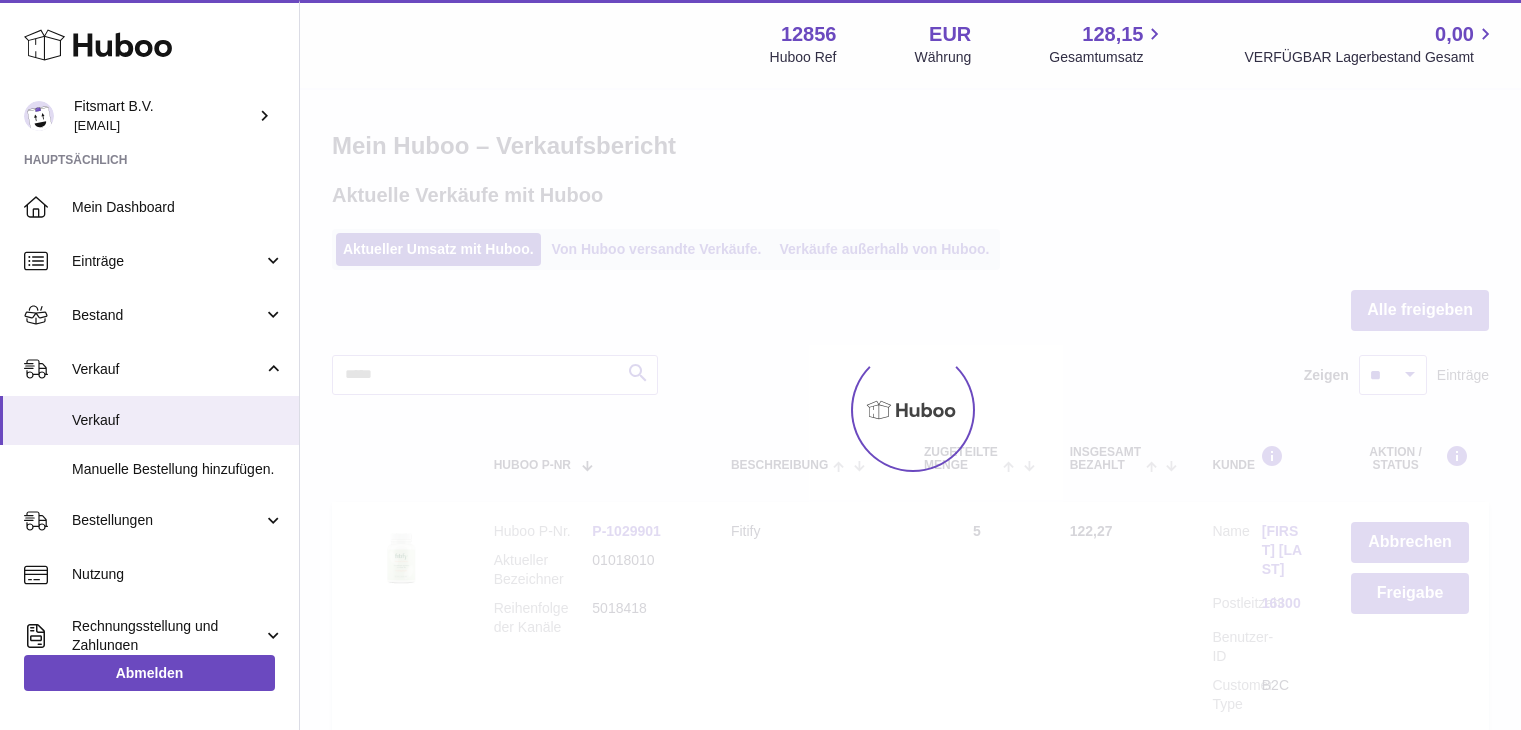 scroll, scrollTop: 0, scrollLeft: 0, axis: both 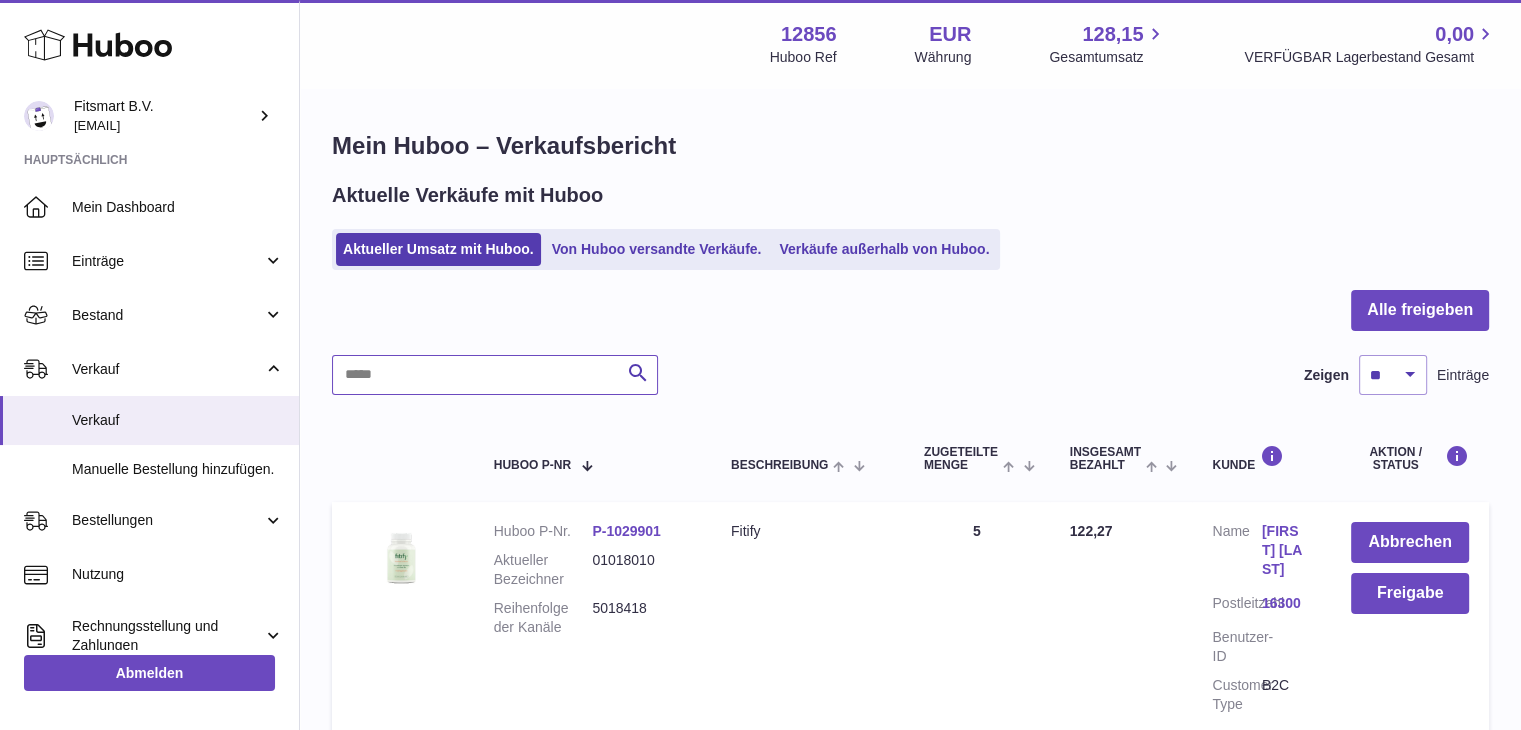 click at bounding box center [495, 375] 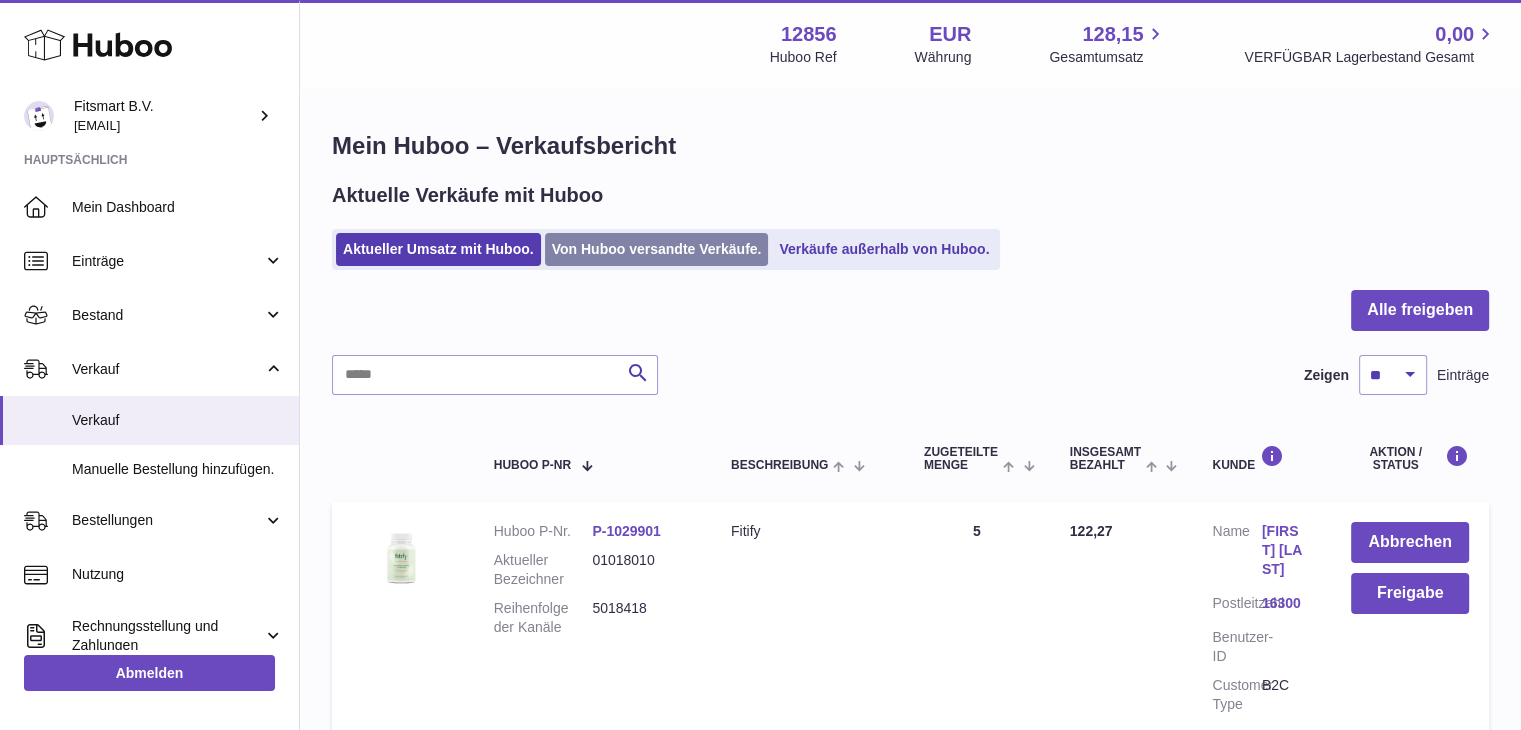 click on "Von Huboo versandte Verkäufe." at bounding box center (657, 249) 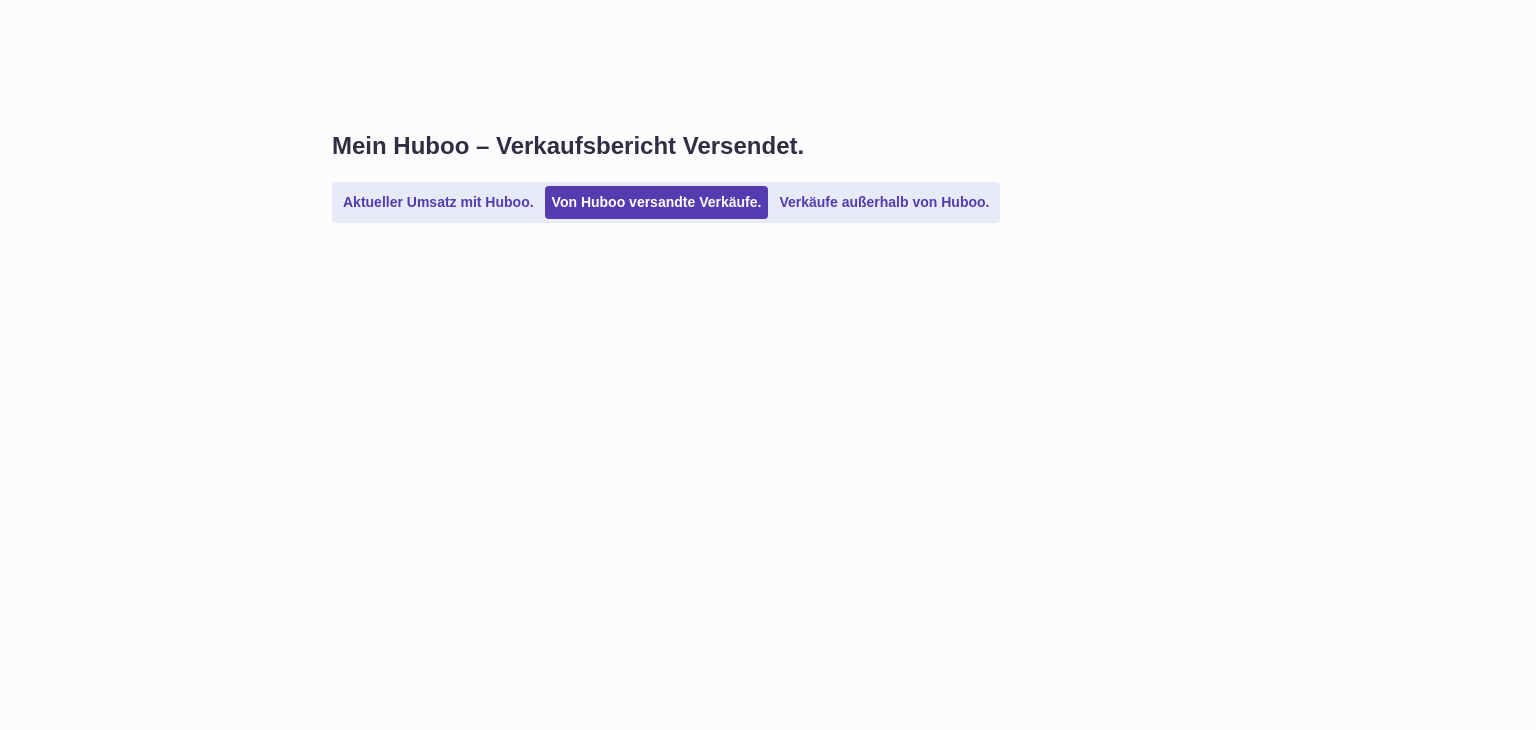scroll, scrollTop: 0, scrollLeft: 0, axis: both 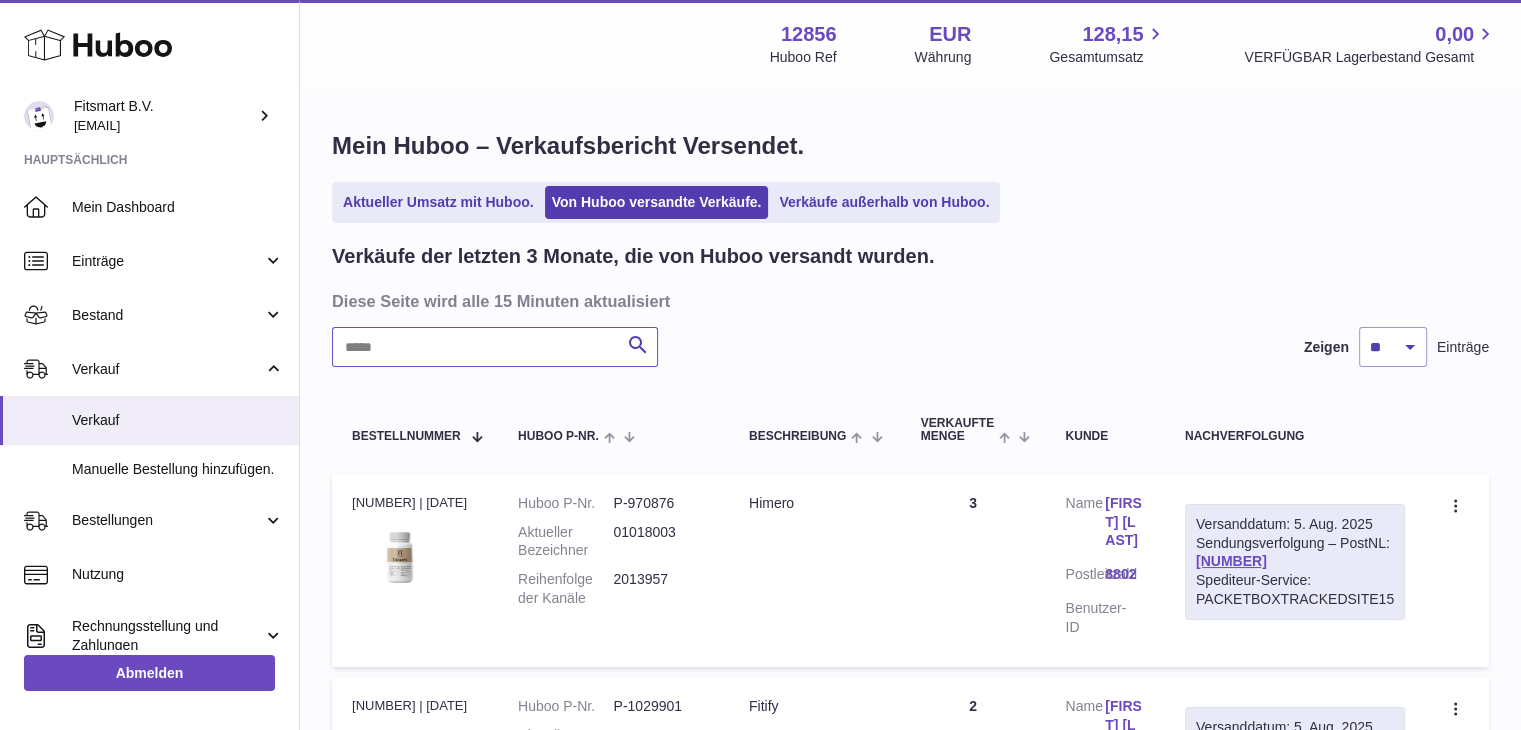 click at bounding box center (495, 347) 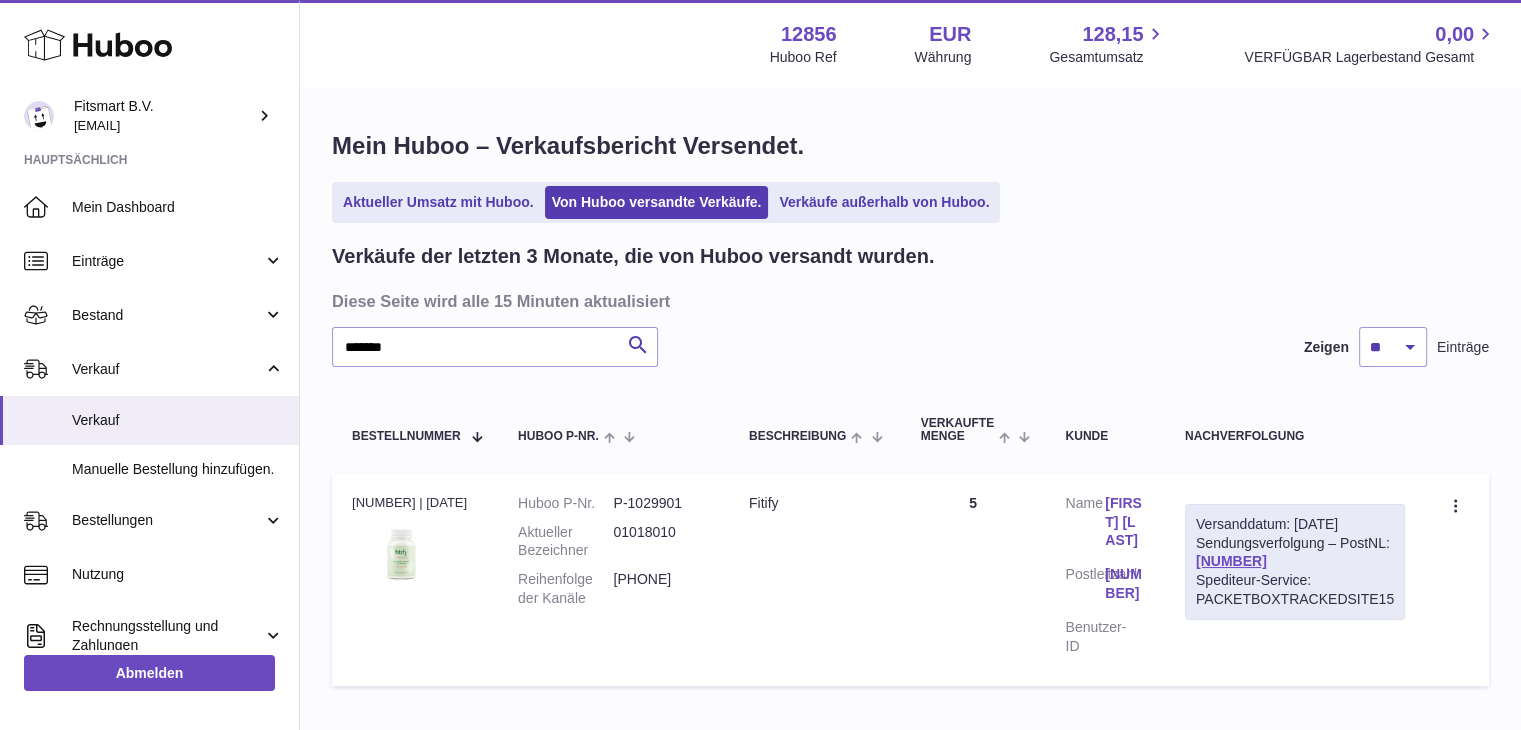 click on "[PHONE]" at bounding box center (660, 589) 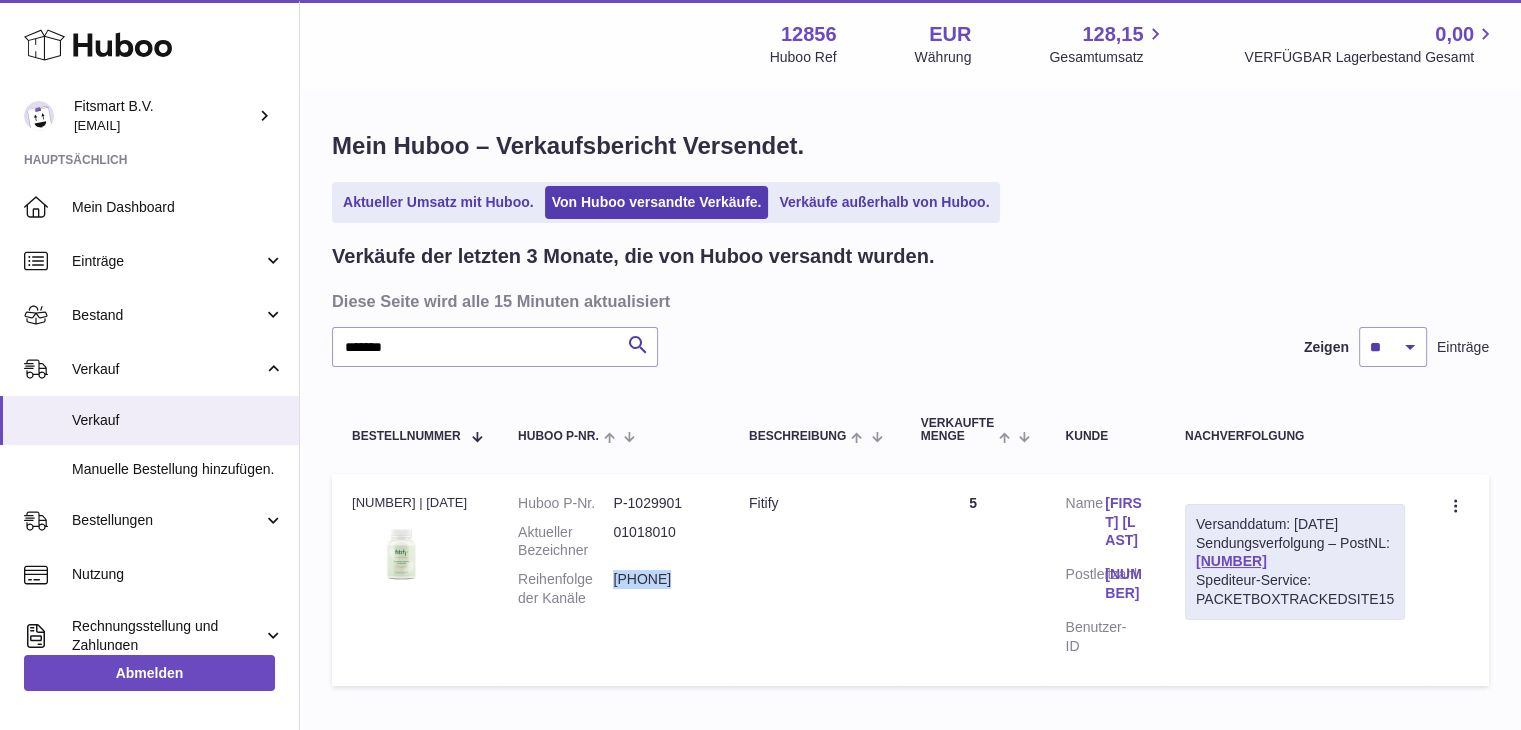 click on "[PHONE]" at bounding box center [660, 589] 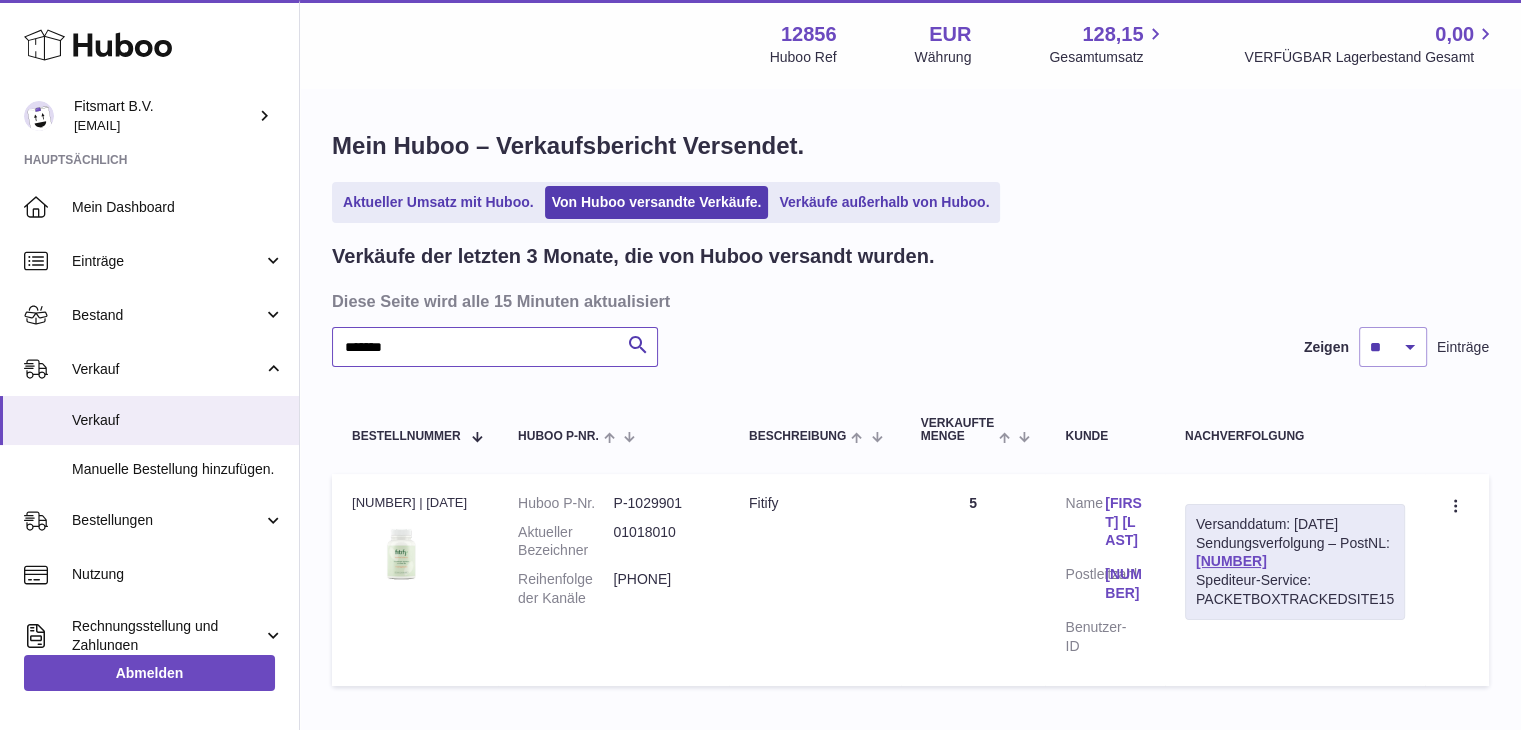click on "*******" at bounding box center [495, 347] 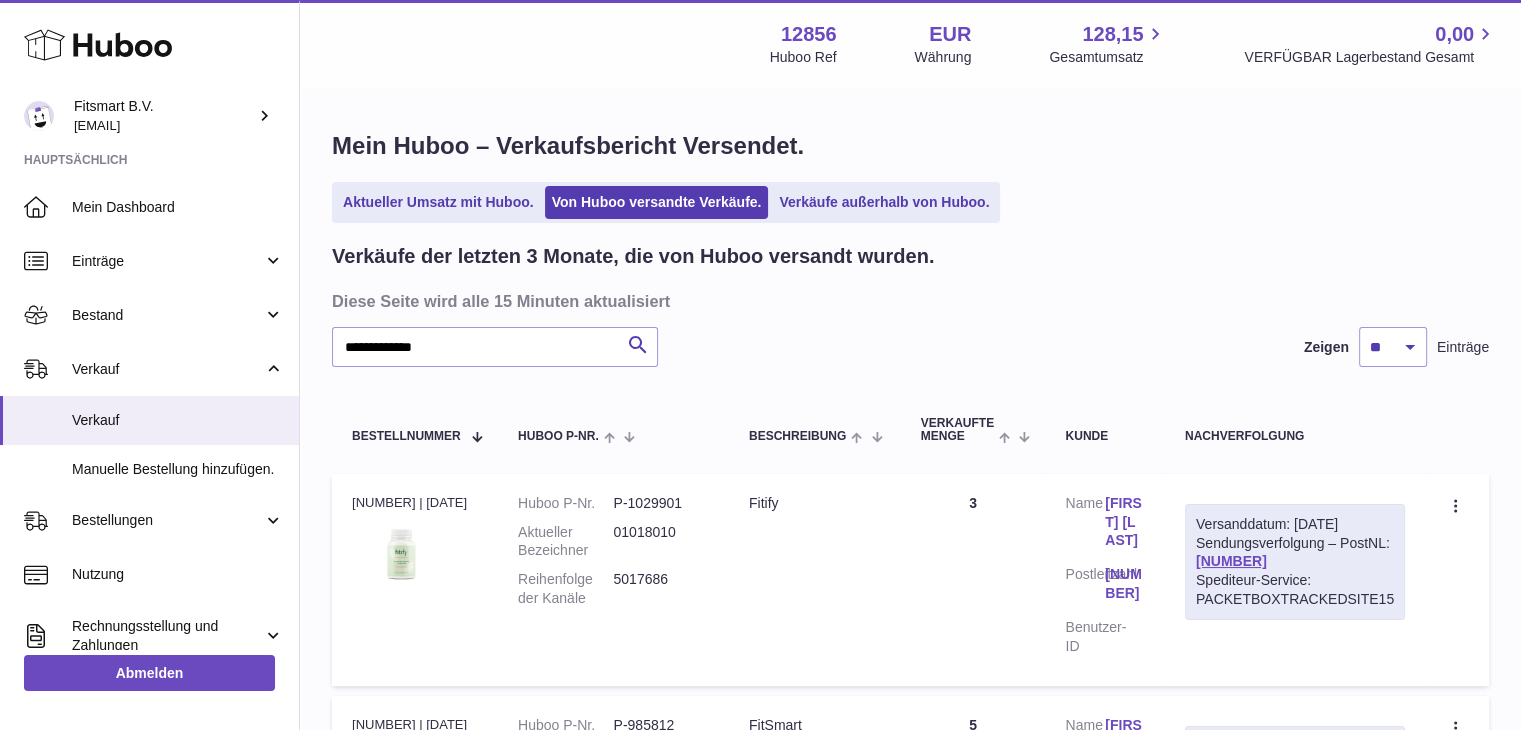 click on "[FIRST] [LAST]" at bounding box center (1125, 522) 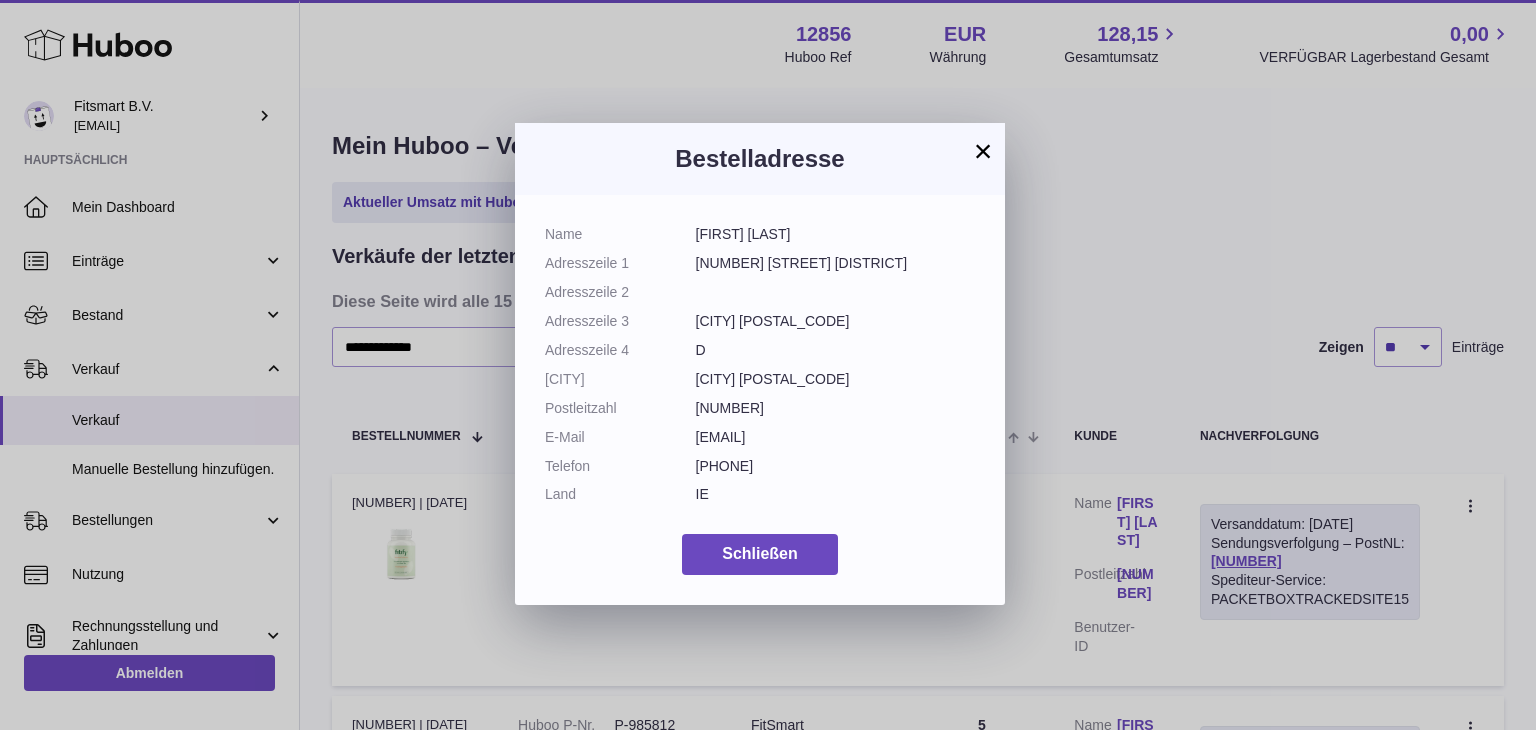 click on "×" at bounding box center [983, 151] 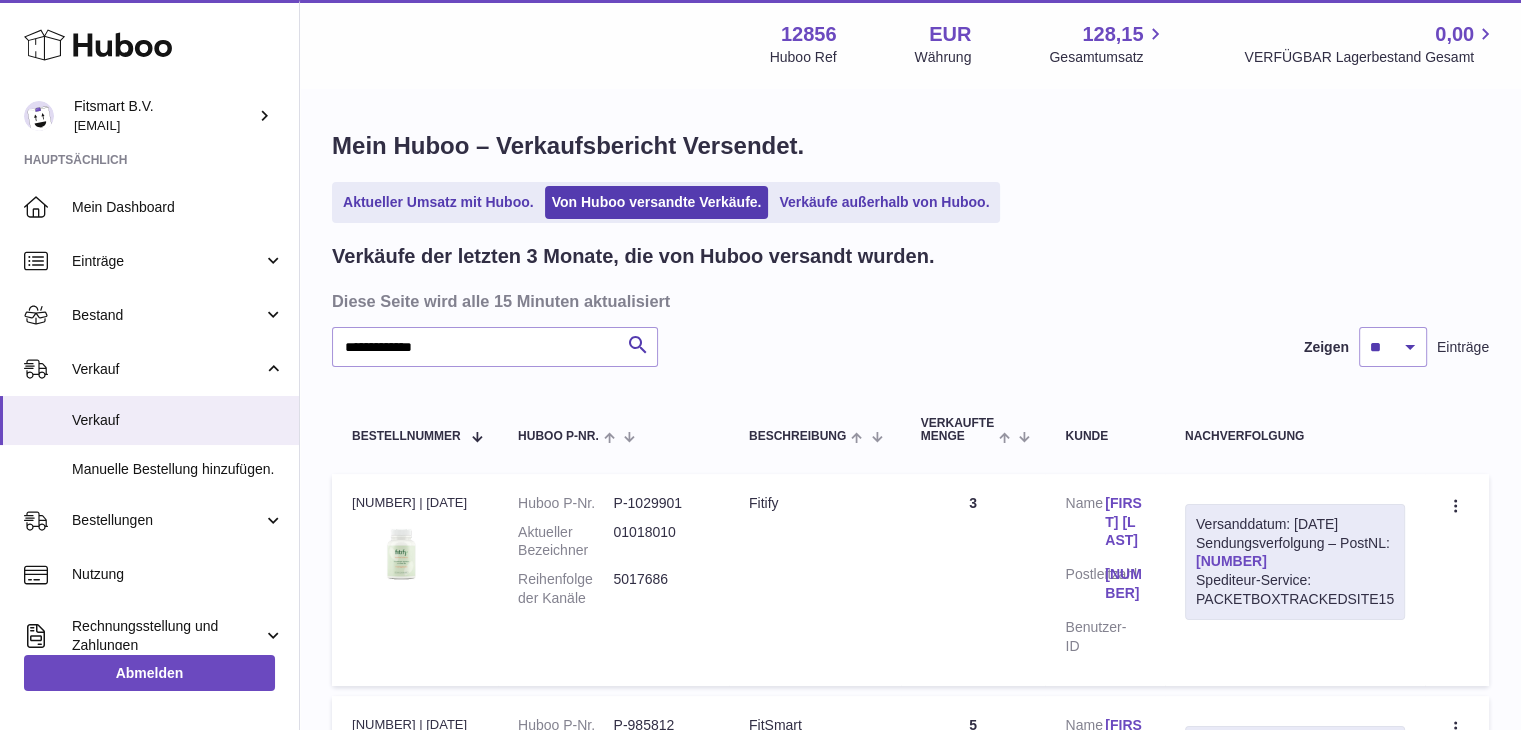 click on "[NUMBER]" at bounding box center [1231, 561] 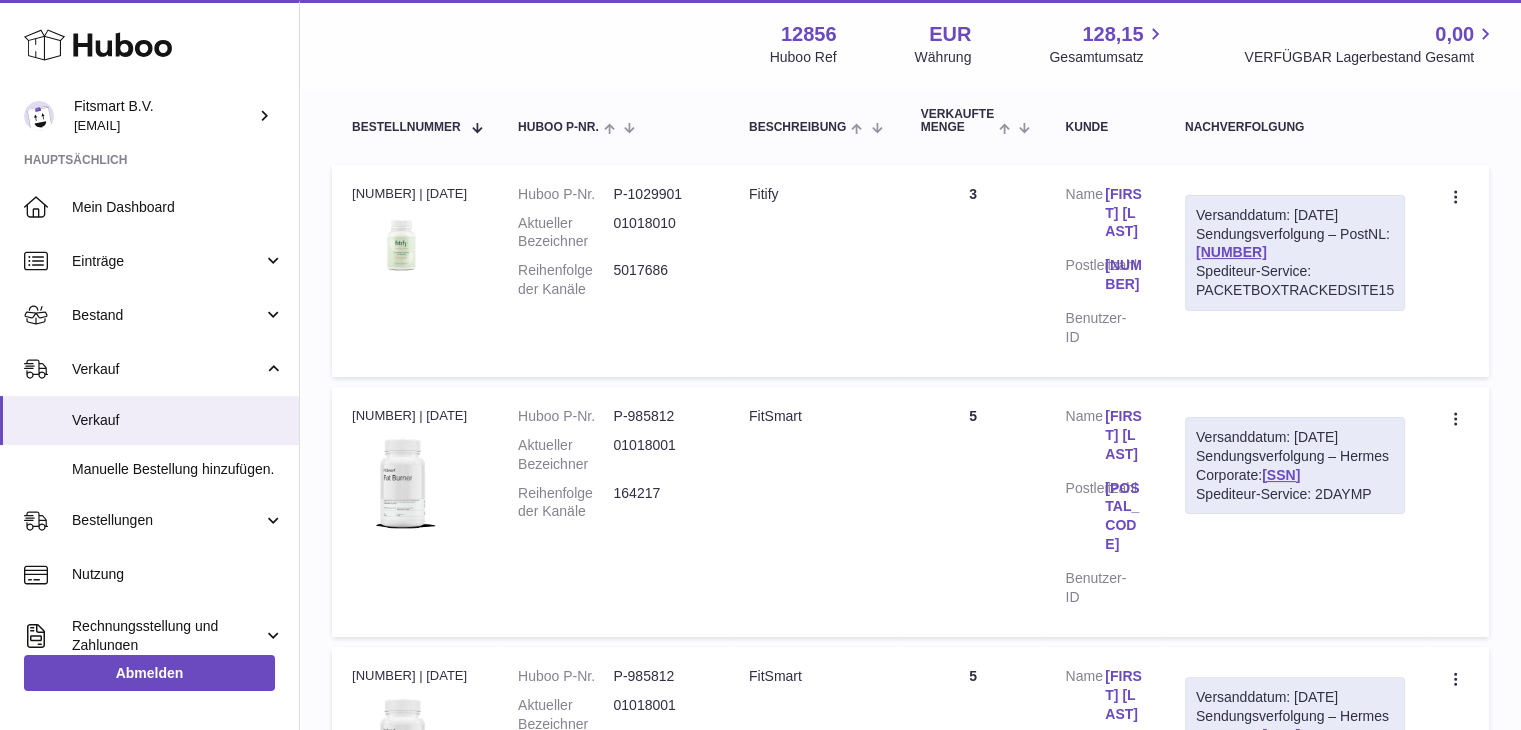 scroll, scrollTop: 304, scrollLeft: 0, axis: vertical 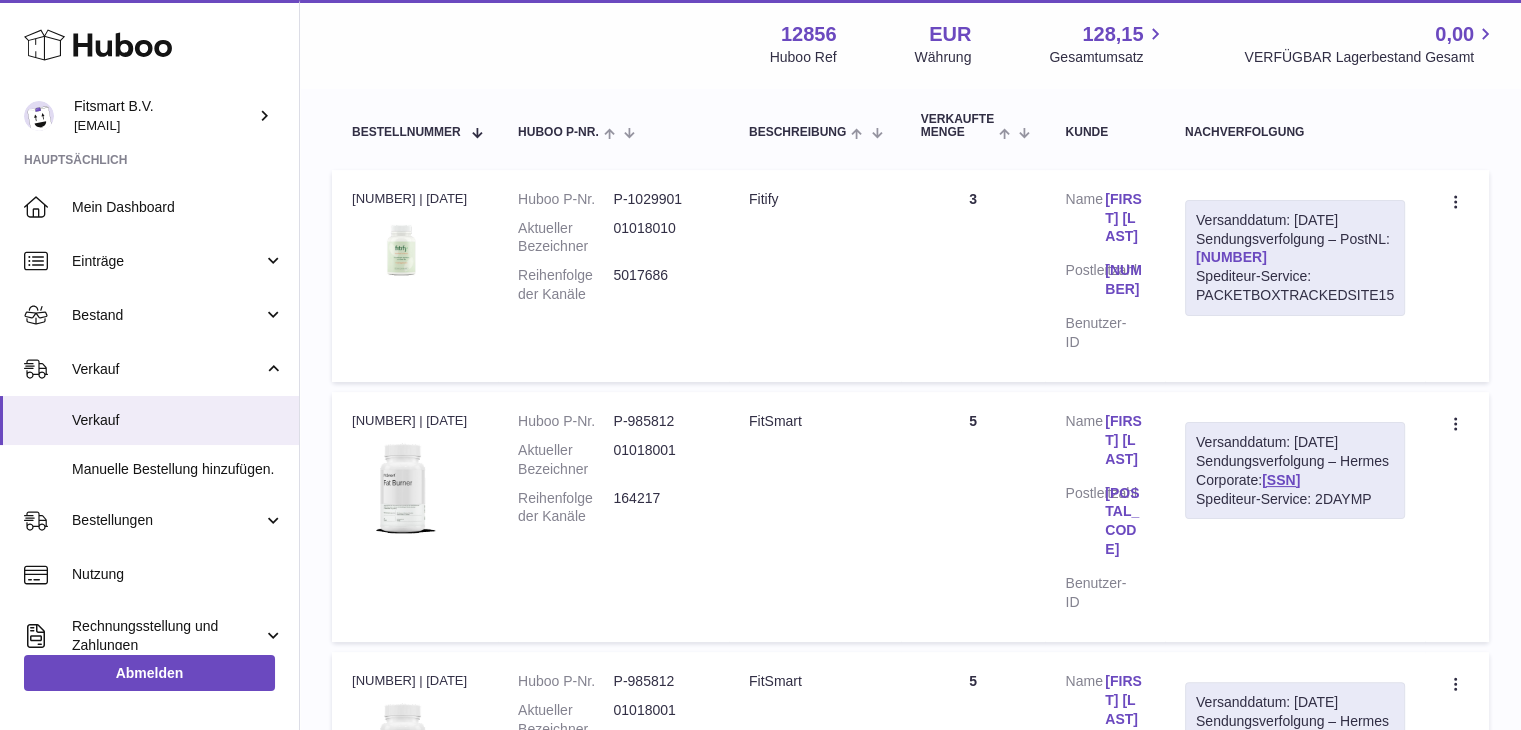 click on "[NUMBER]" at bounding box center (1231, 257) 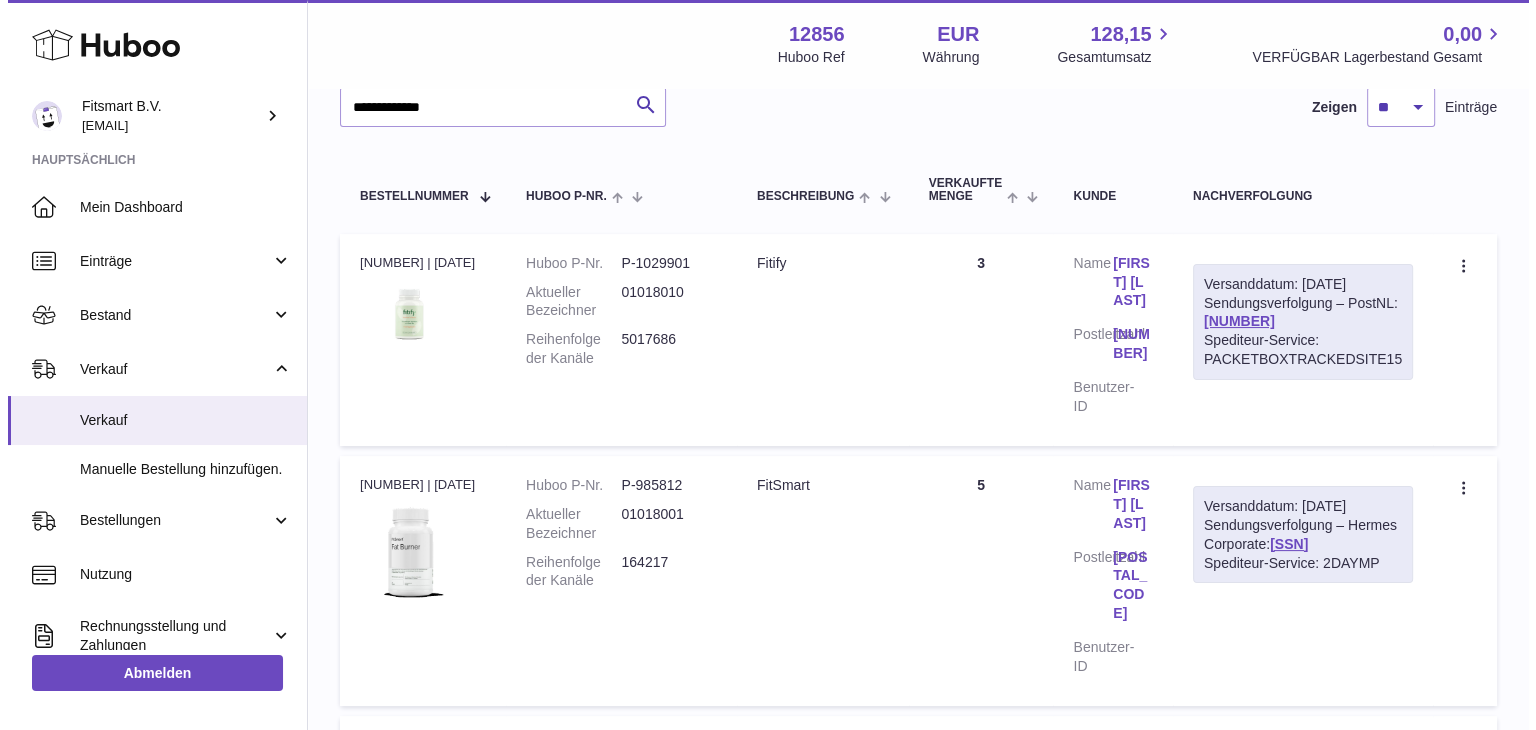scroll, scrollTop: 0, scrollLeft: 0, axis: both 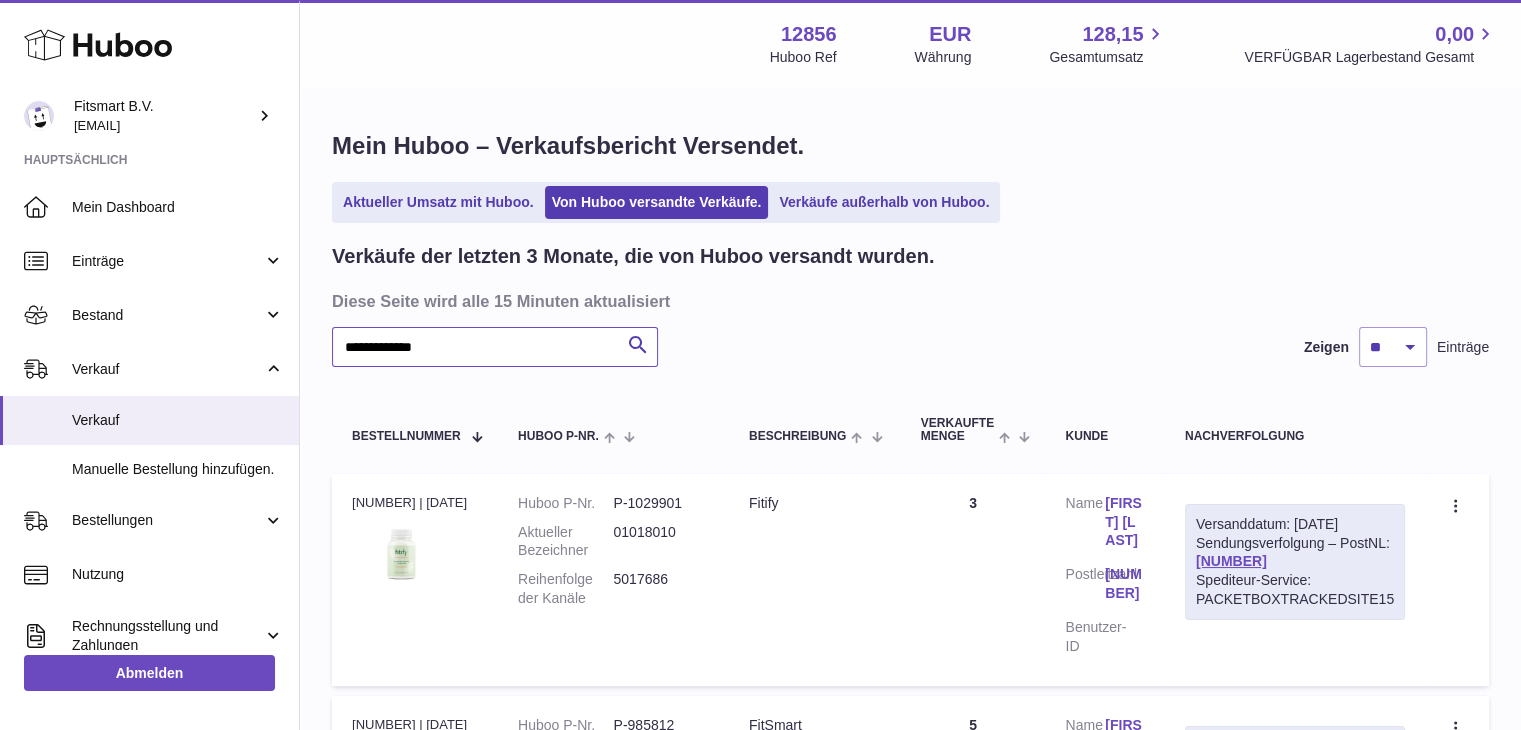 click on "**********" at bounding box center [495, 347] 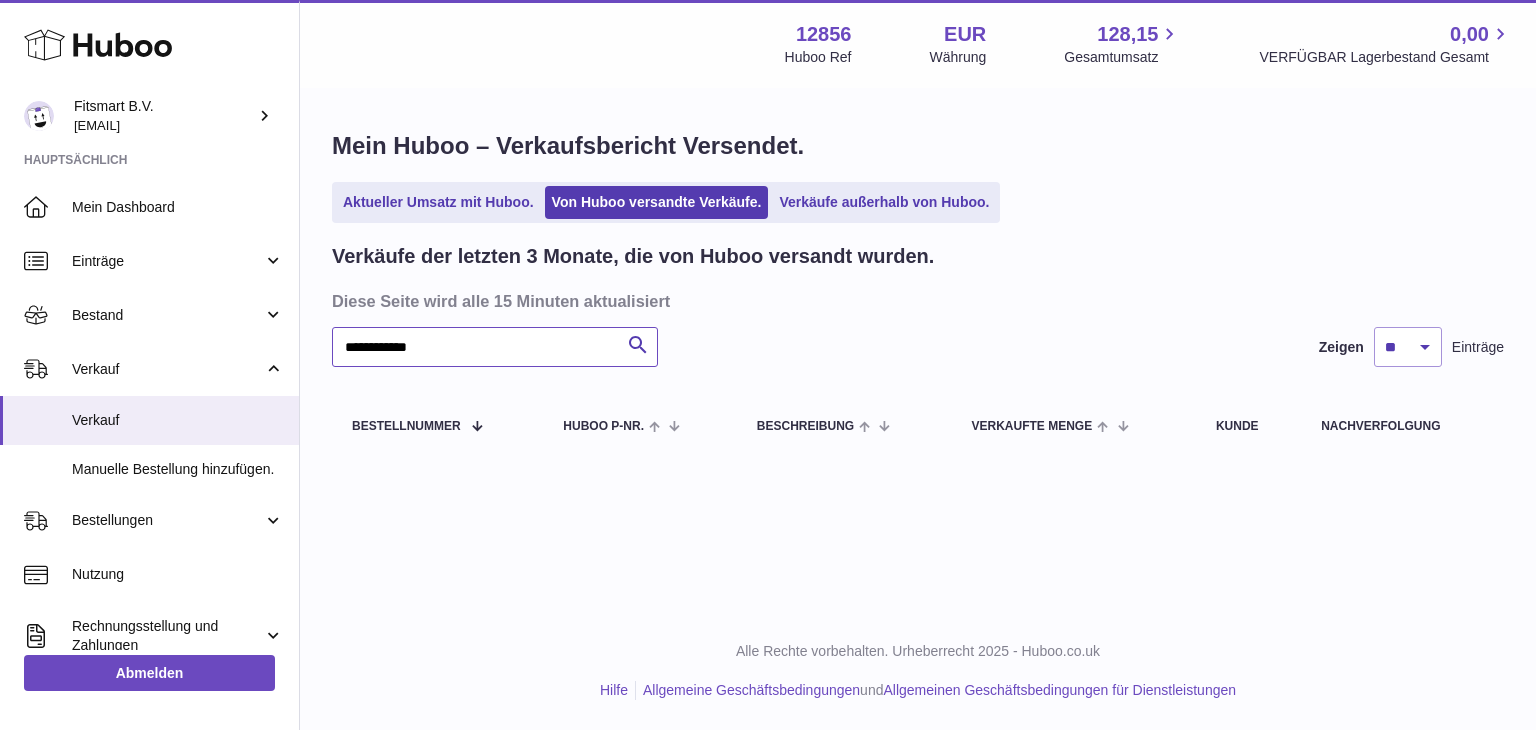 click on "**********" at bounding box center [495, 347] 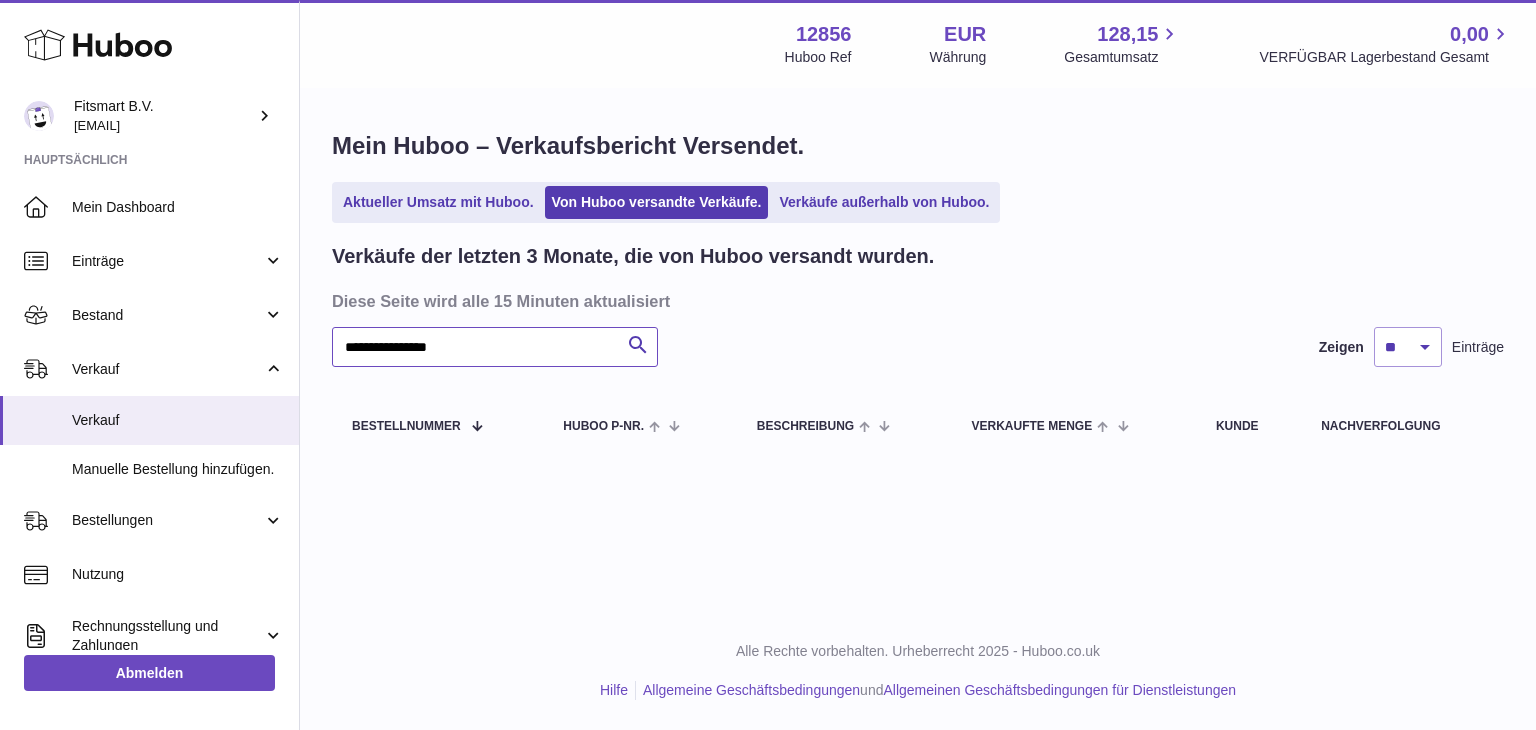 type on "**********" 